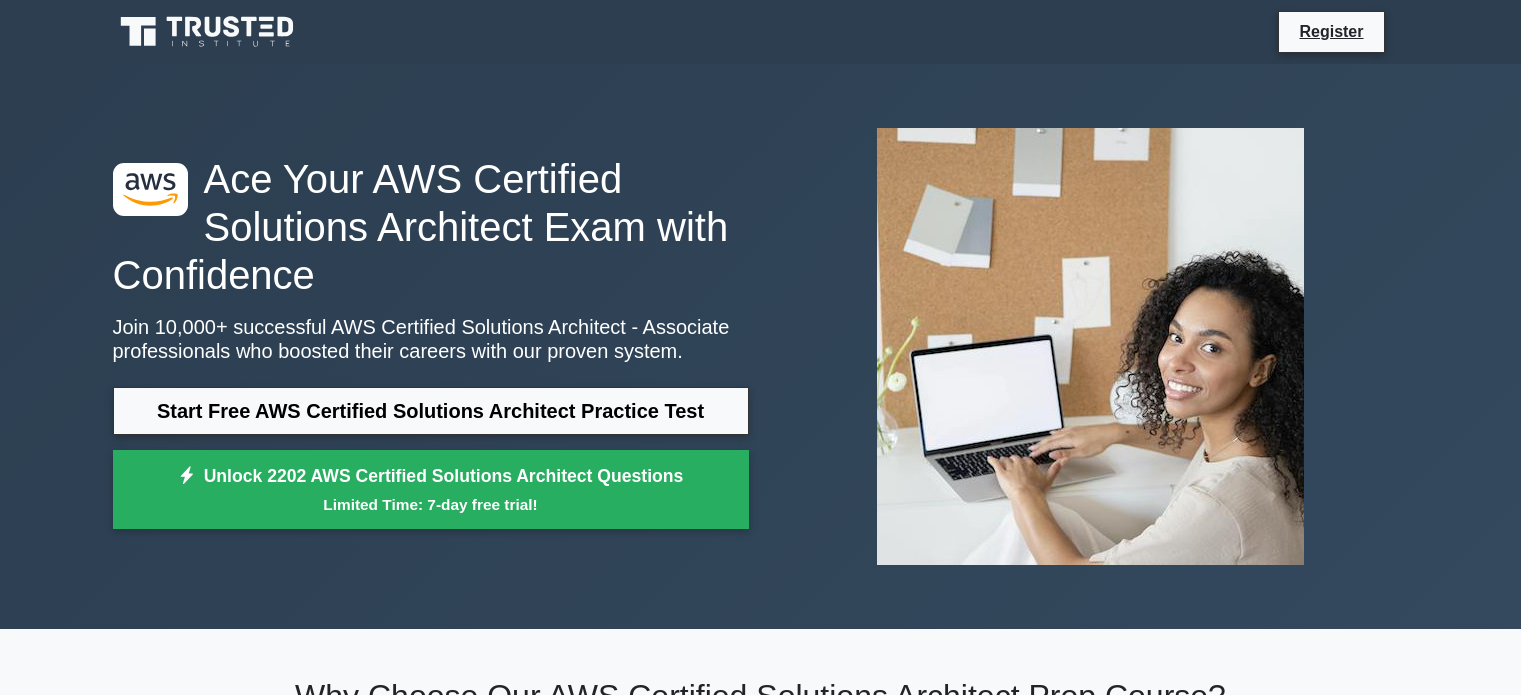 scroll, scrollTop: 0, scrollLeft: 0, axis: both 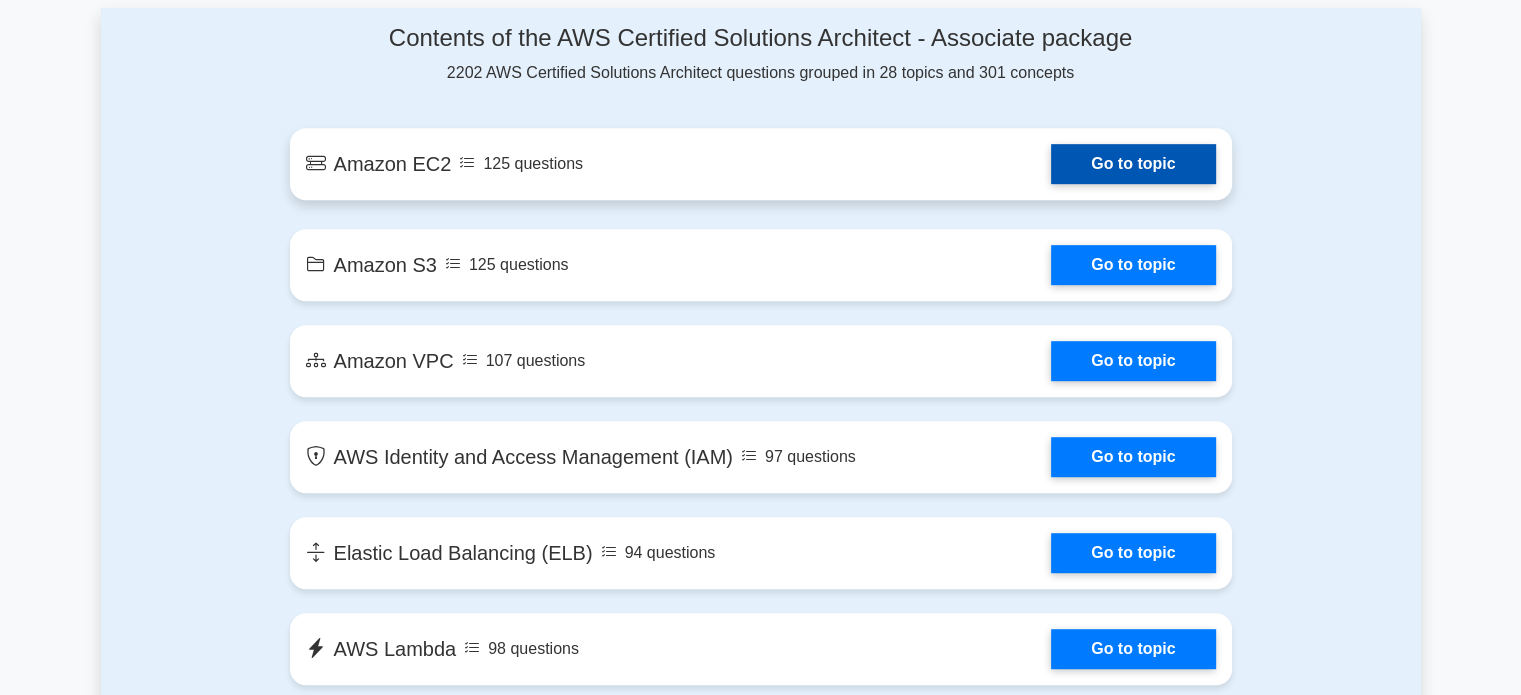 click on "Go to topic" at bounding box center (1133, 164) 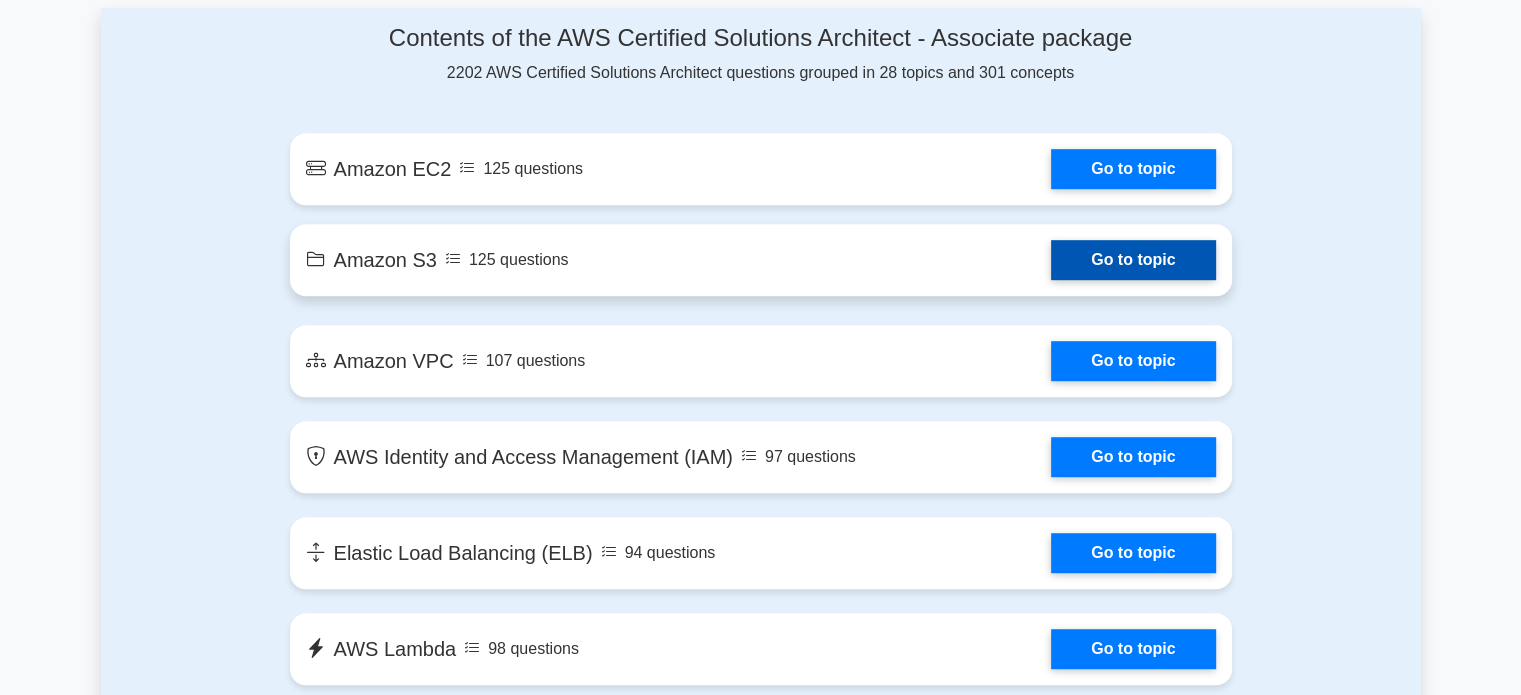click on "Go to topic" at bounding box center [1133, 260] 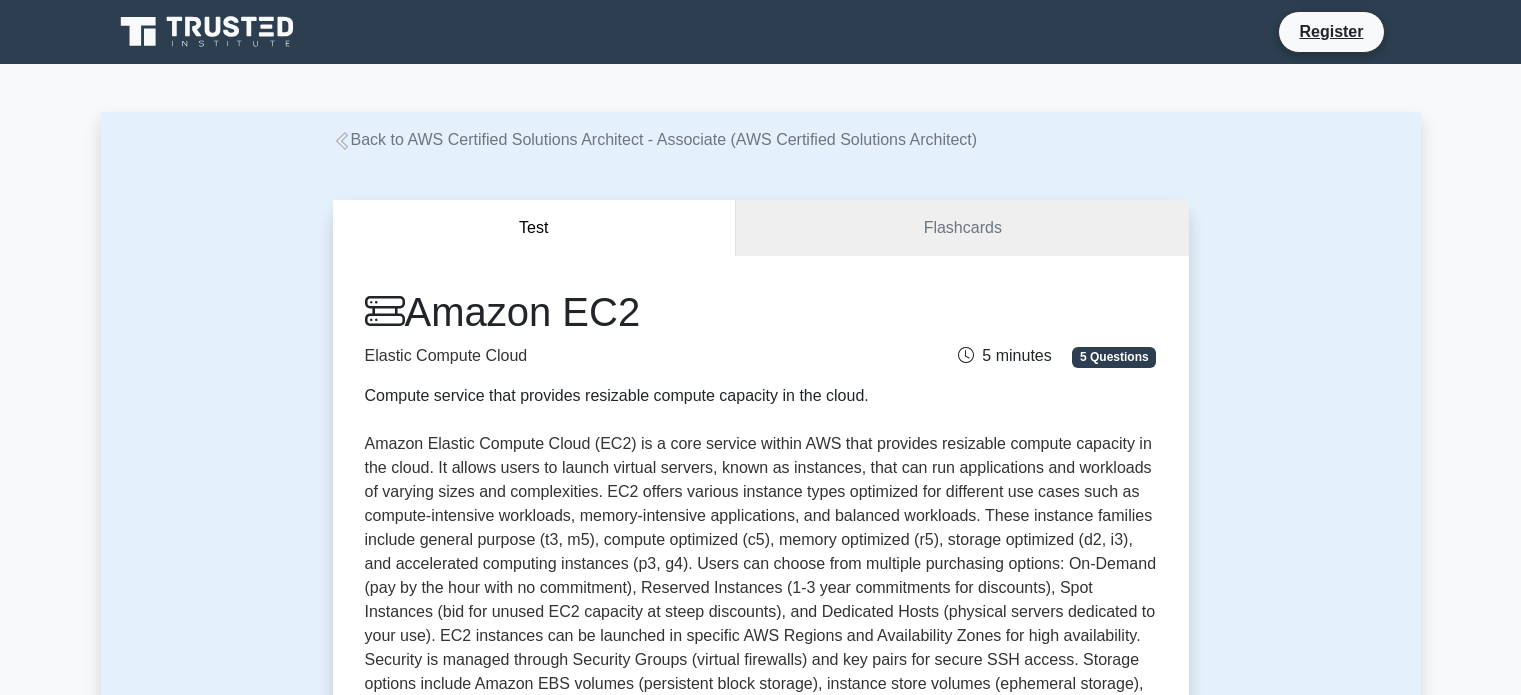 scroll, scrollTop: 0, scrollLeft: 0, axis: both 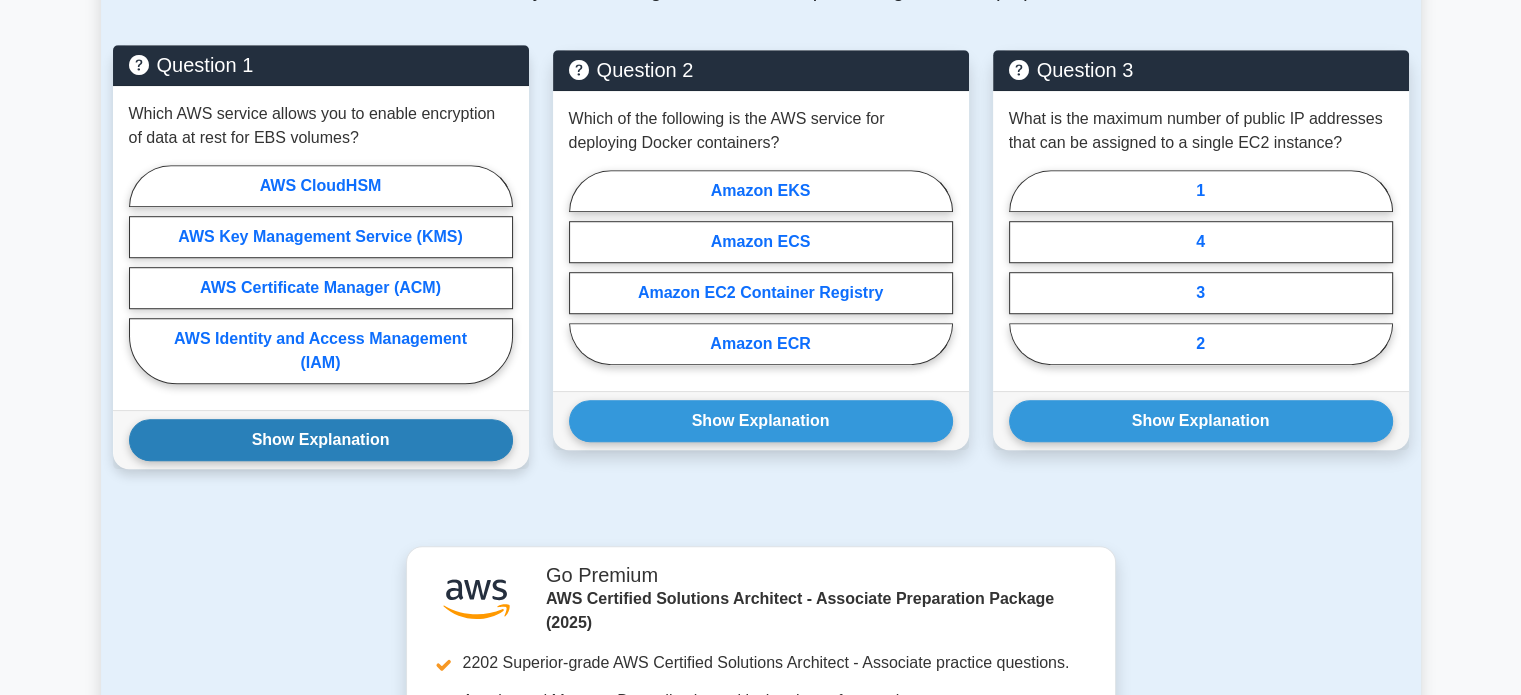 click on "Show Explanation" at bounding box center (321, 440) 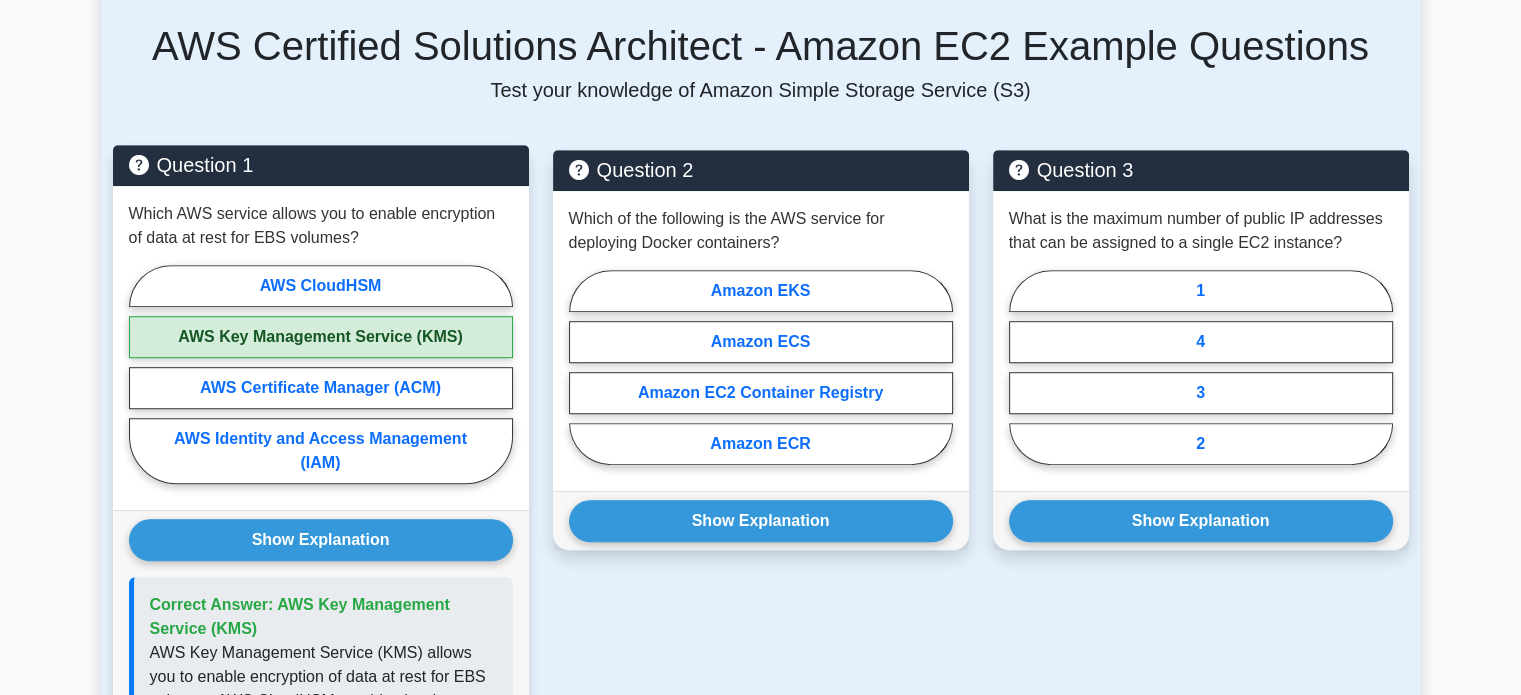 scroll, scrollTop: 1200, scrollLeft: 0, axis: vertical 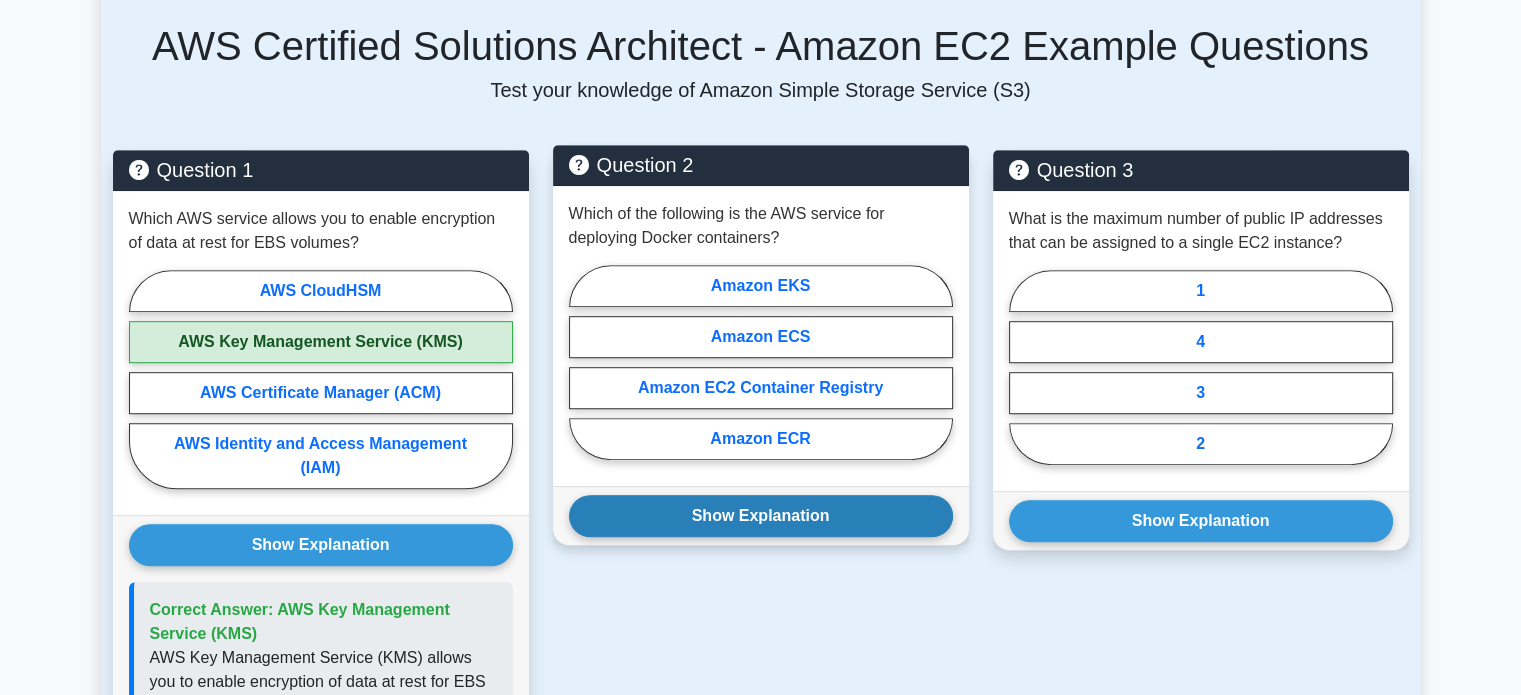click on "Show Explanation" at bounding box center (321, 545) 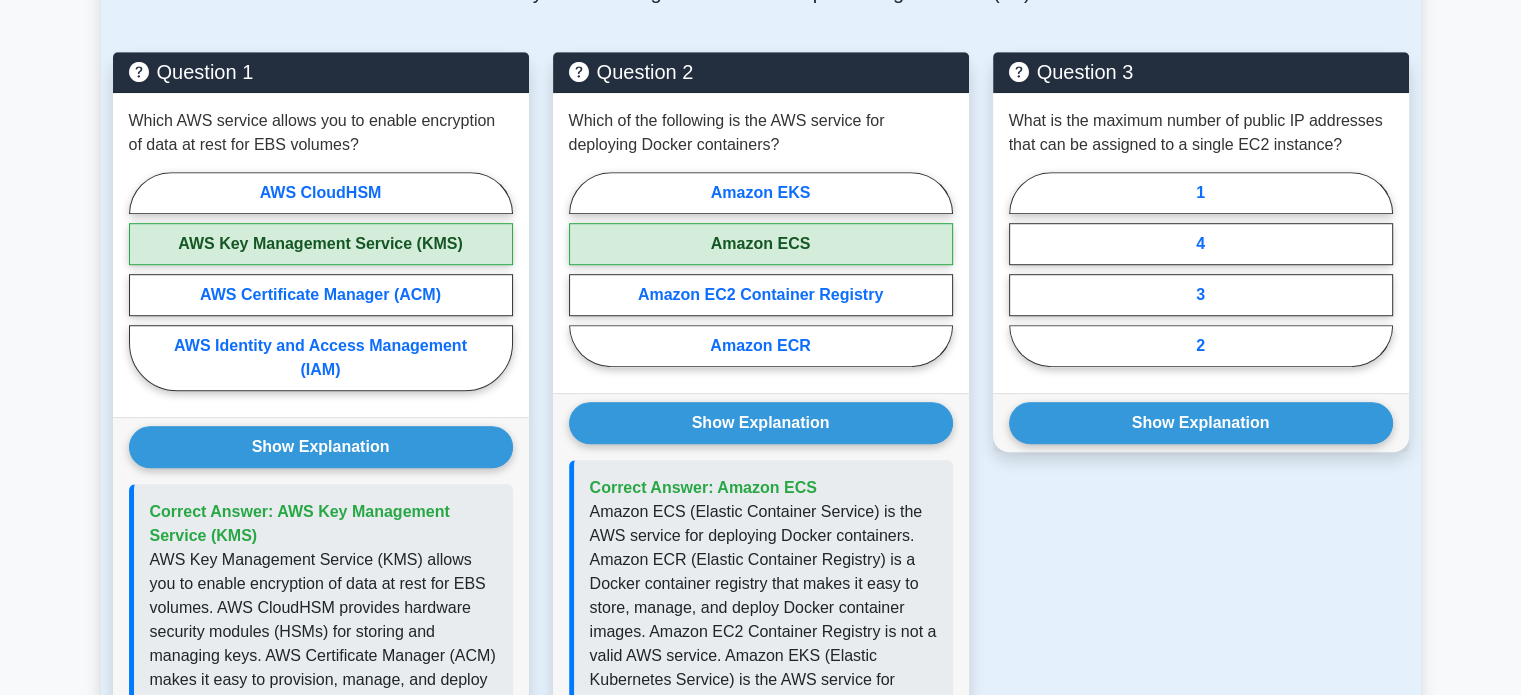 scroll, scrollTop: 1300, scrollLeft: 0, axis: vertical 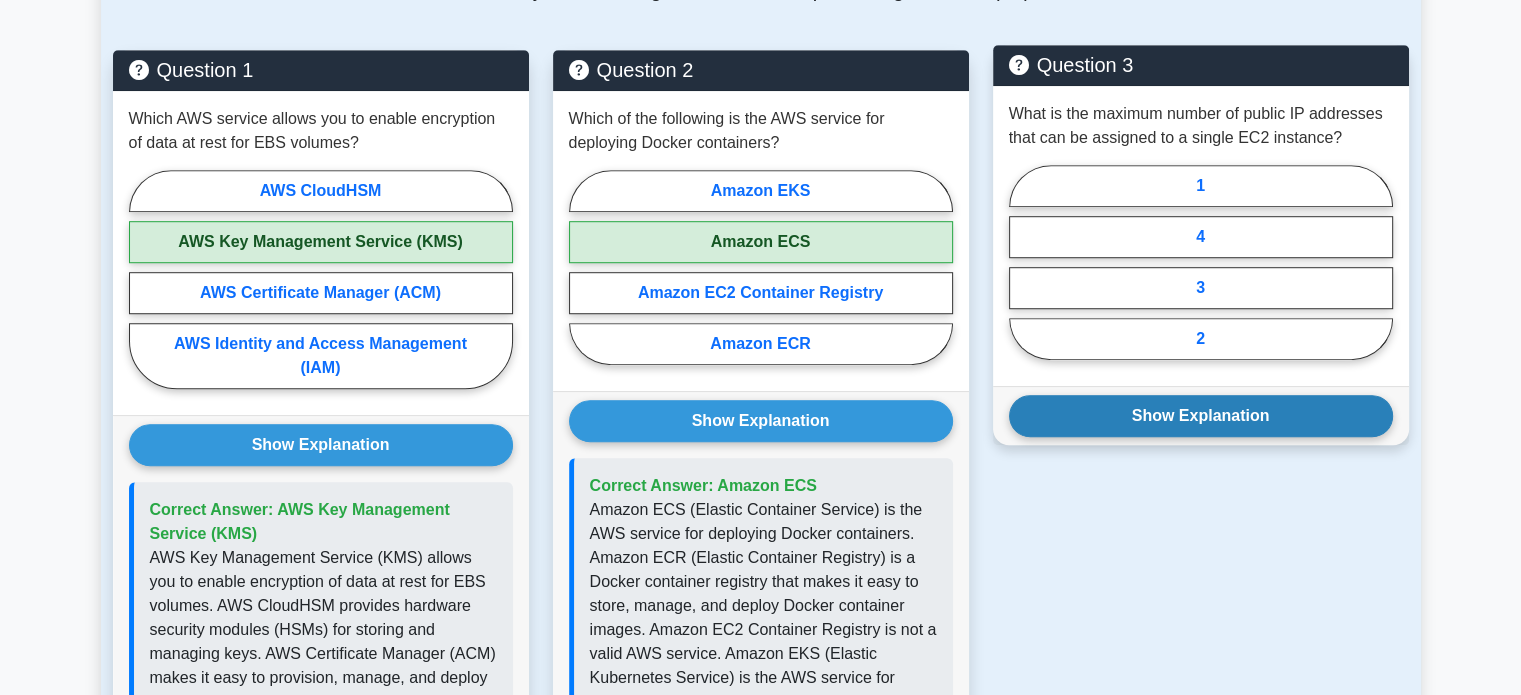 click on "Show Explanation" at bounding box center (321, 445) 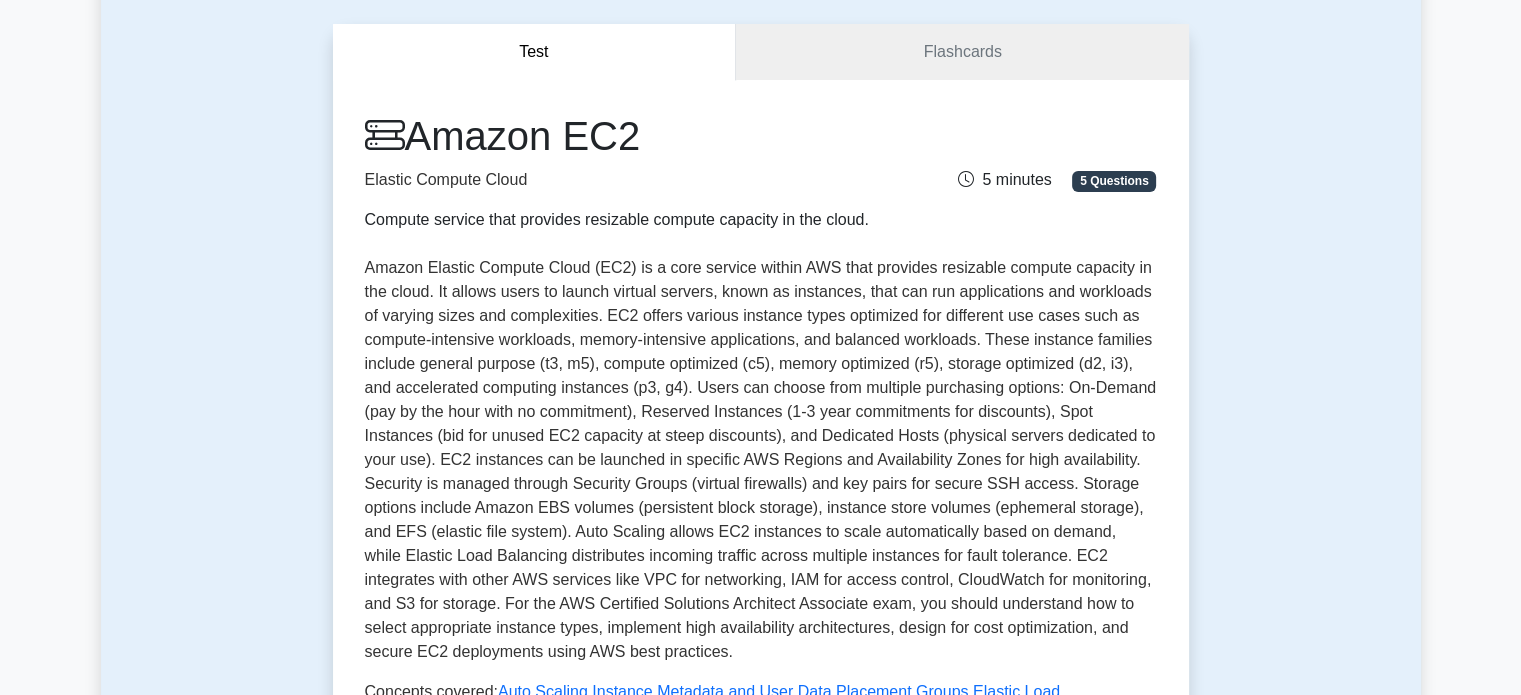 scroll, scrollTop: 100, scrollLeft: 0, axis: vertical 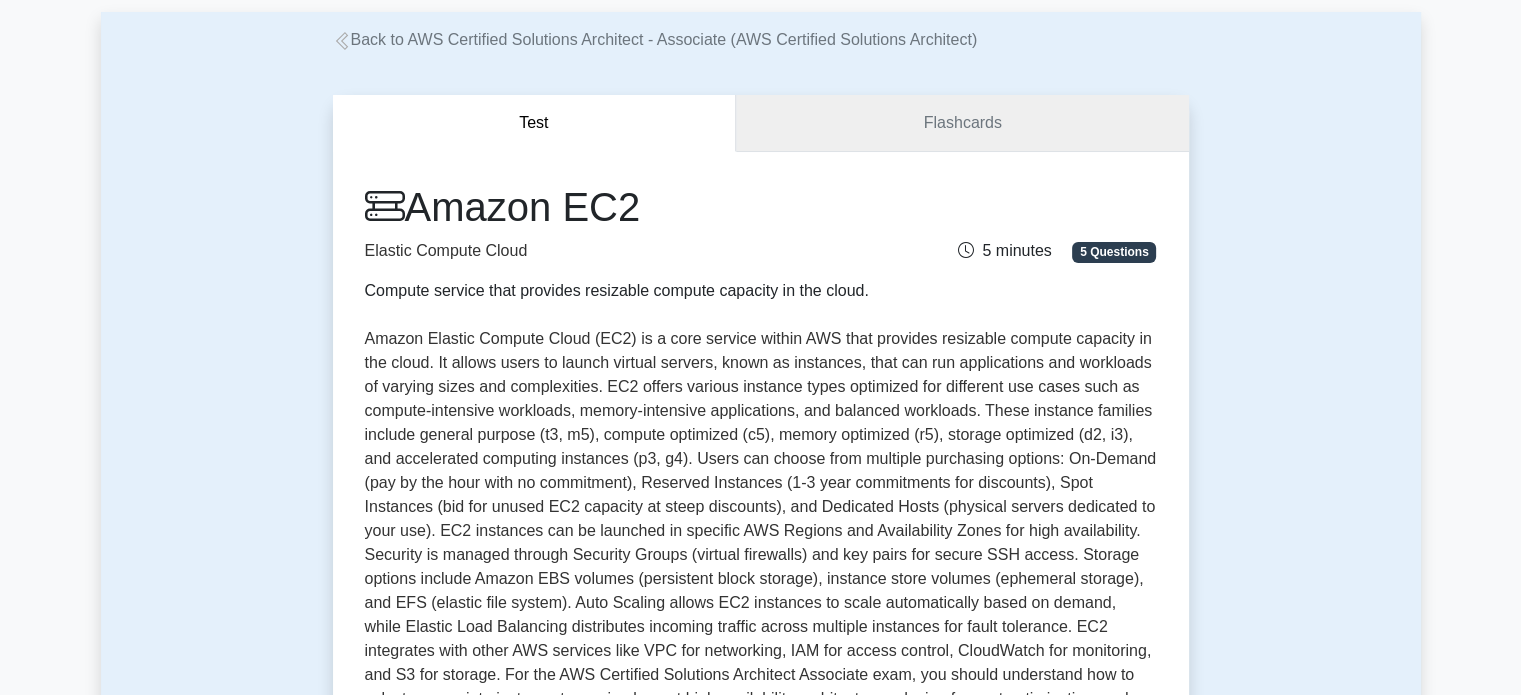 click on "Flashcards" at bounding box center [962, 123] 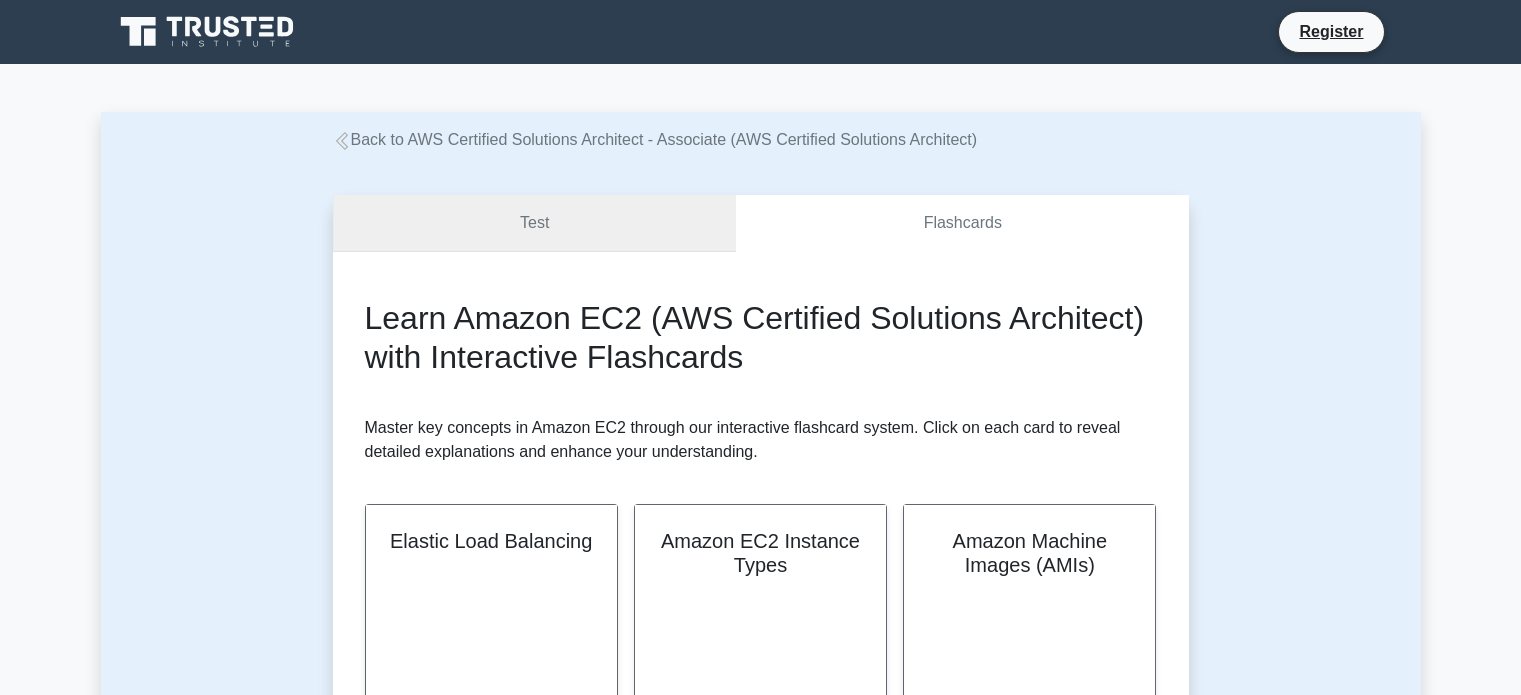 scroll, scrollTop: 50, scrollLeft: 0, axis: vertical 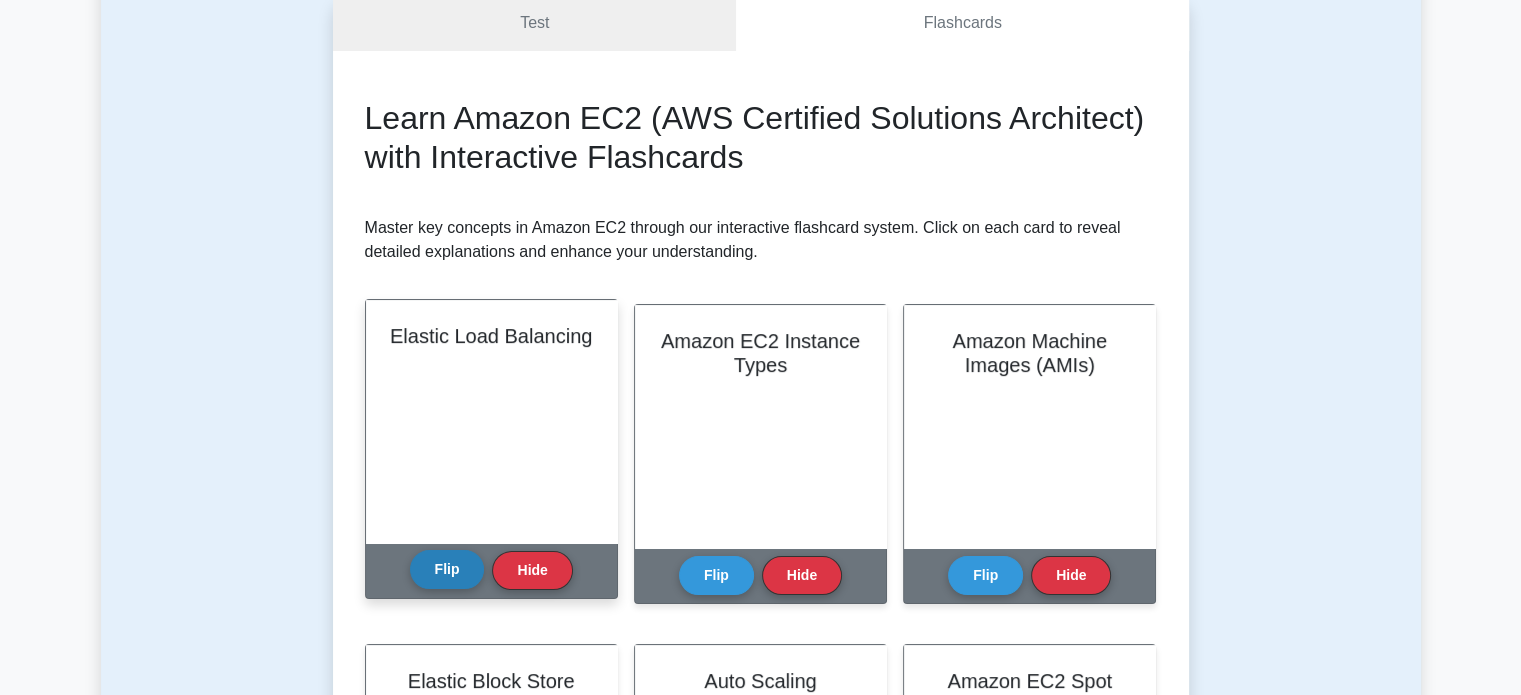 click on "Flip" at bounding box center [447, 569] 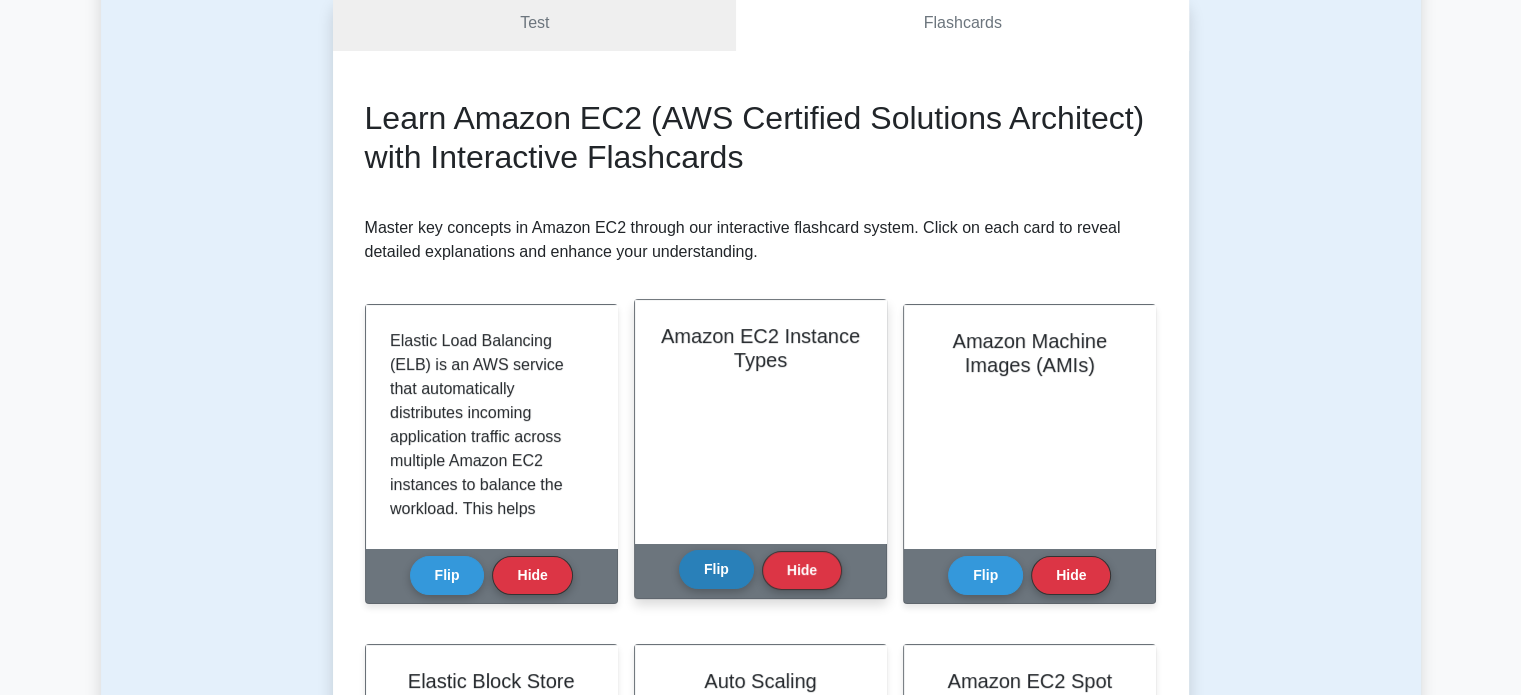 click on "Flip" at bounding box center (716, 569) 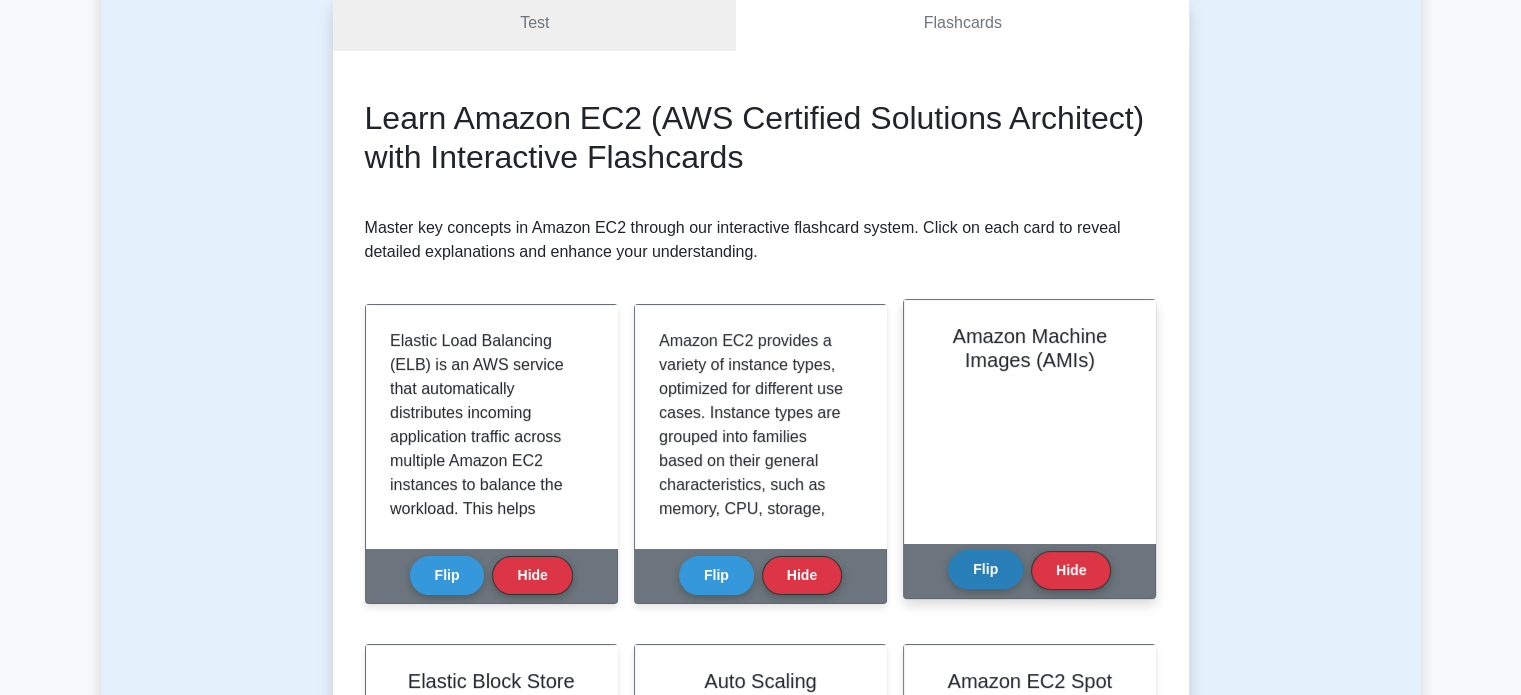 click on "Flip" at bounding box center (985, 569) 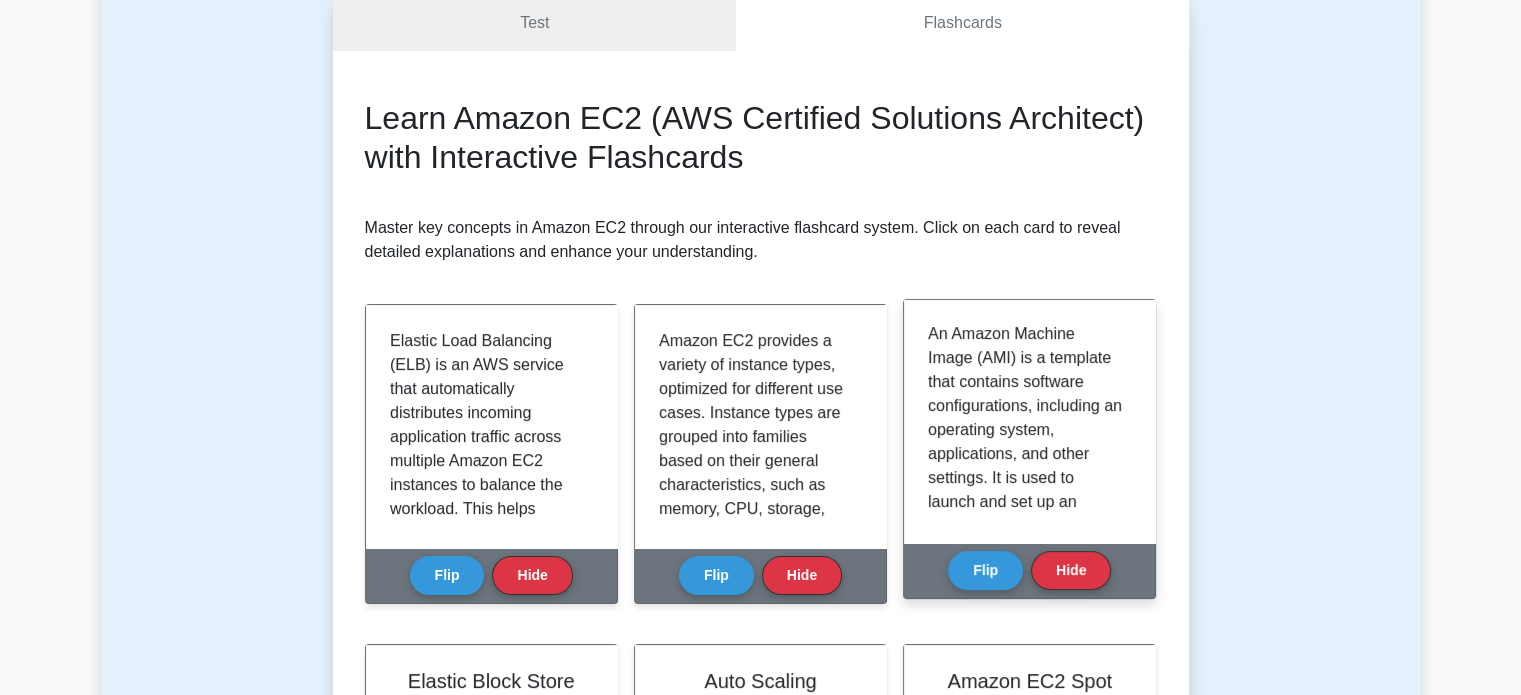 scroll, scrollTop: 0, scrollLeft: 0, axis: both 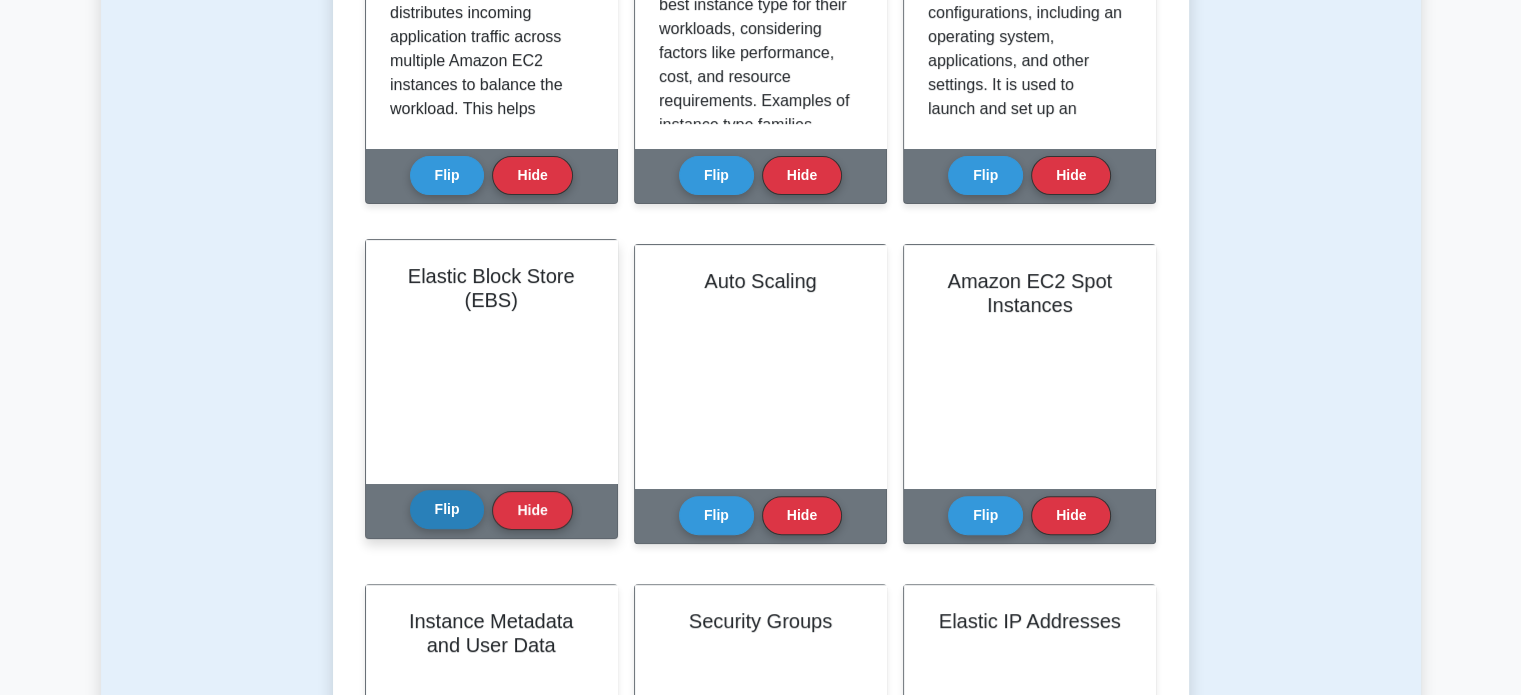 click on "Flip" at bounding box center (447, 509) 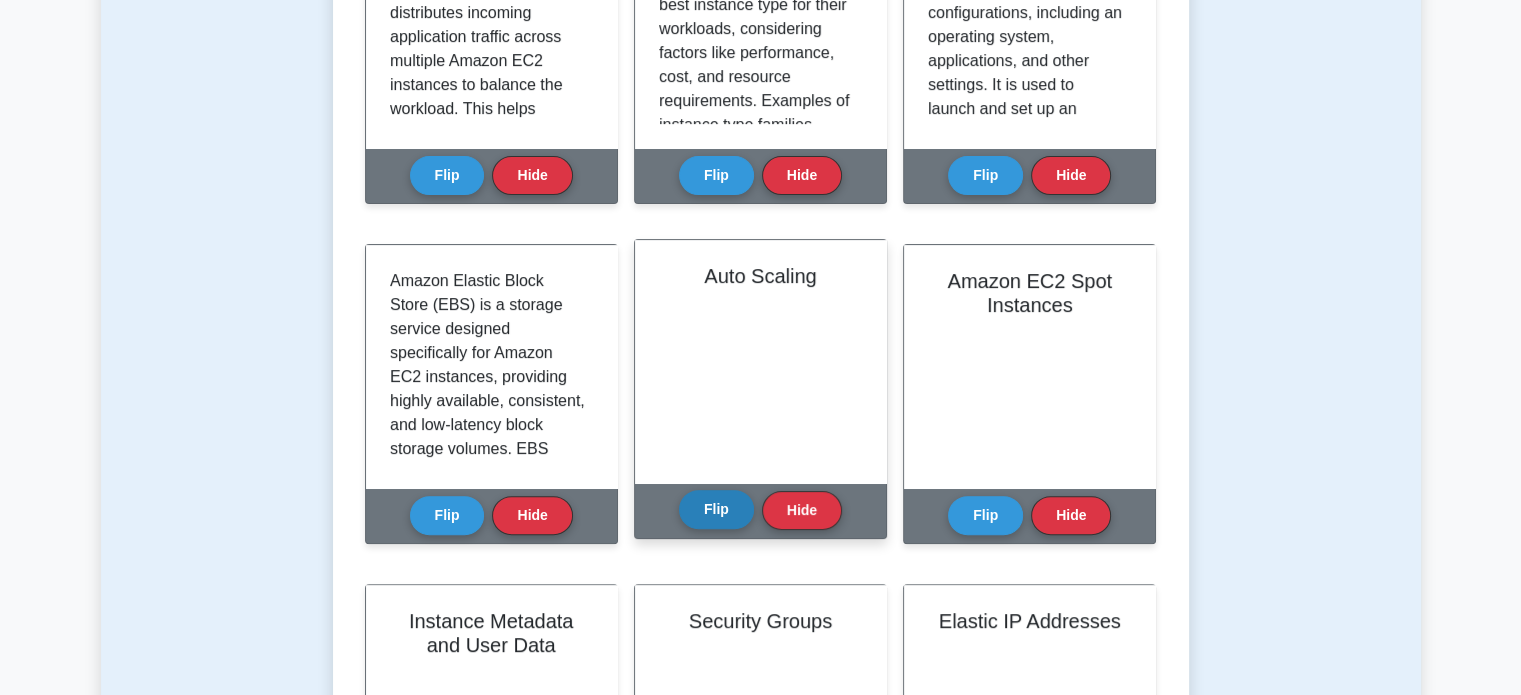 click on "Flip" at bounding box center [716, 509] 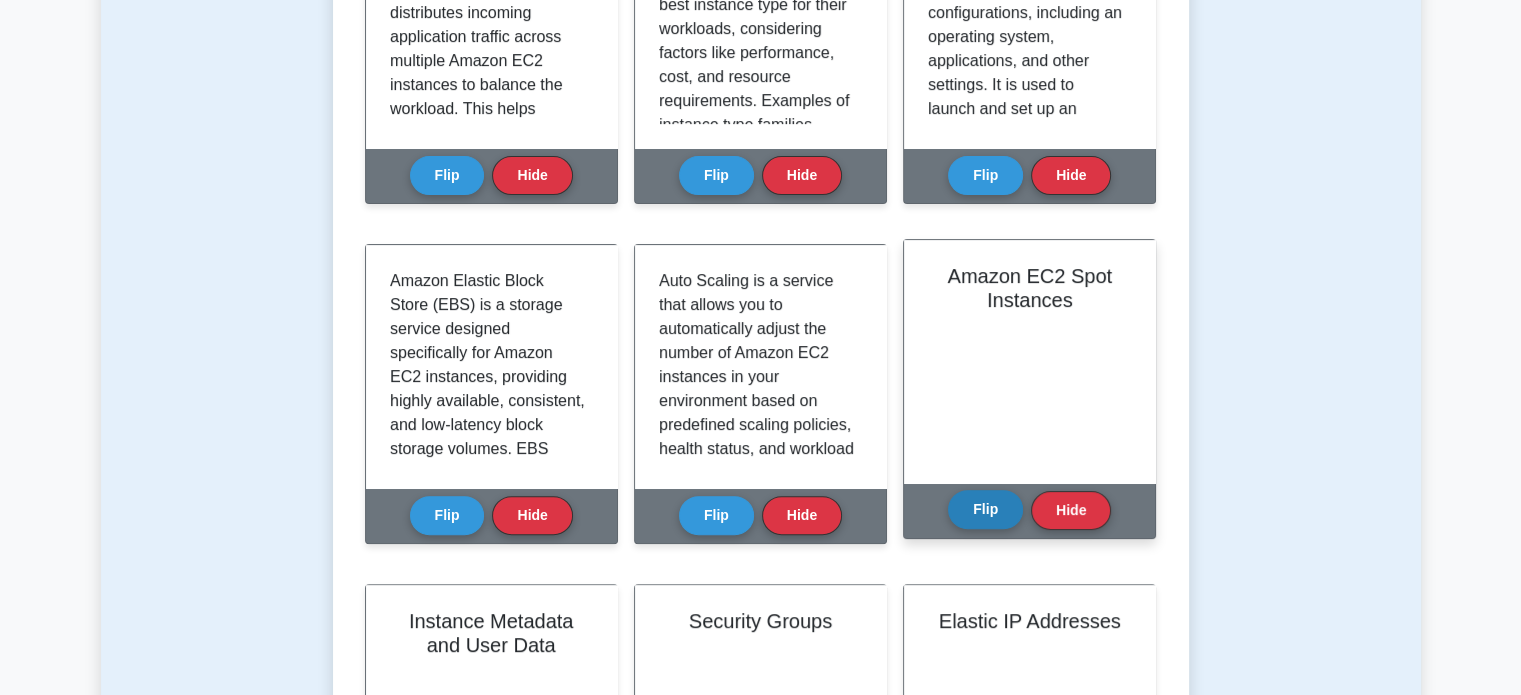 click on "Flip" at bounding box center (985, 509) 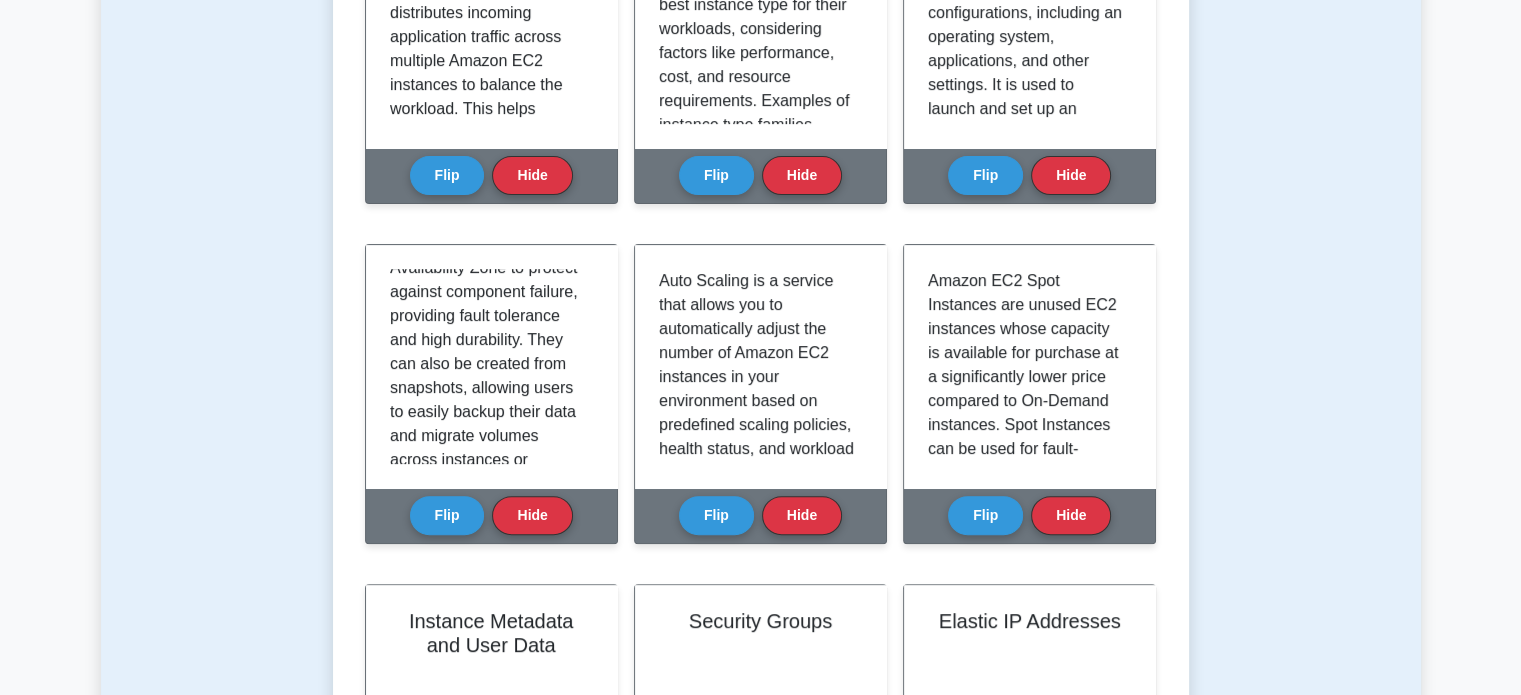 scroll, scrollTop: 348, scrollLeft: 0, axis: vertical 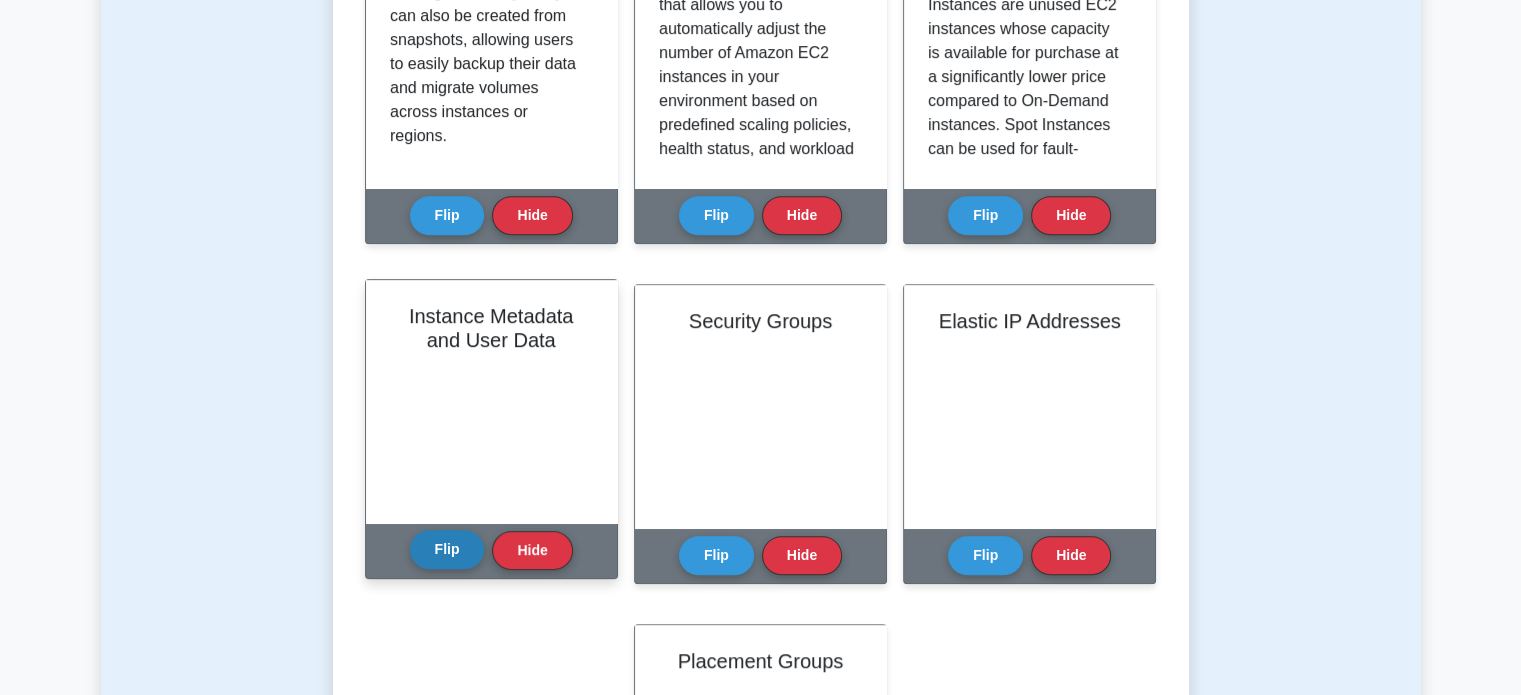 click on "Flip" at bounding box center [447, 549] 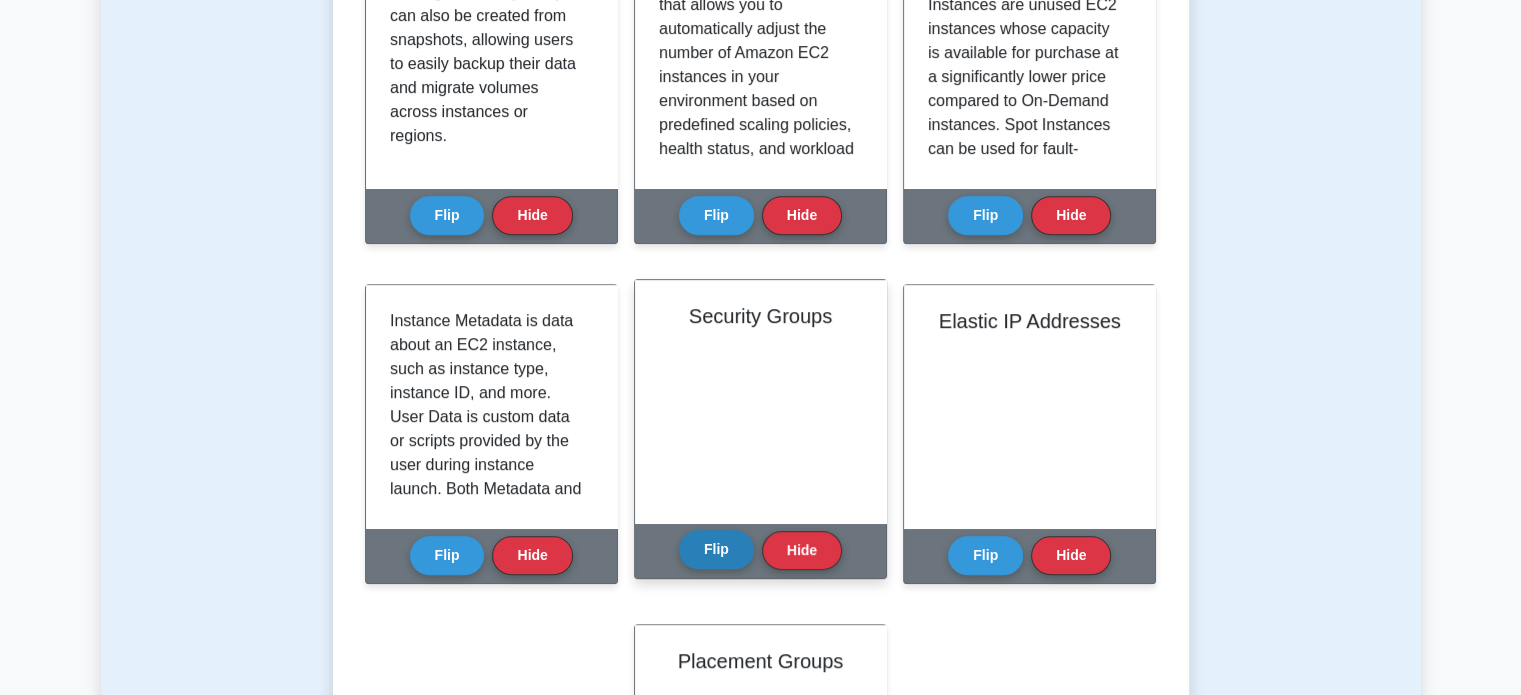 click on "Flip" at bounding box center (716, 549) 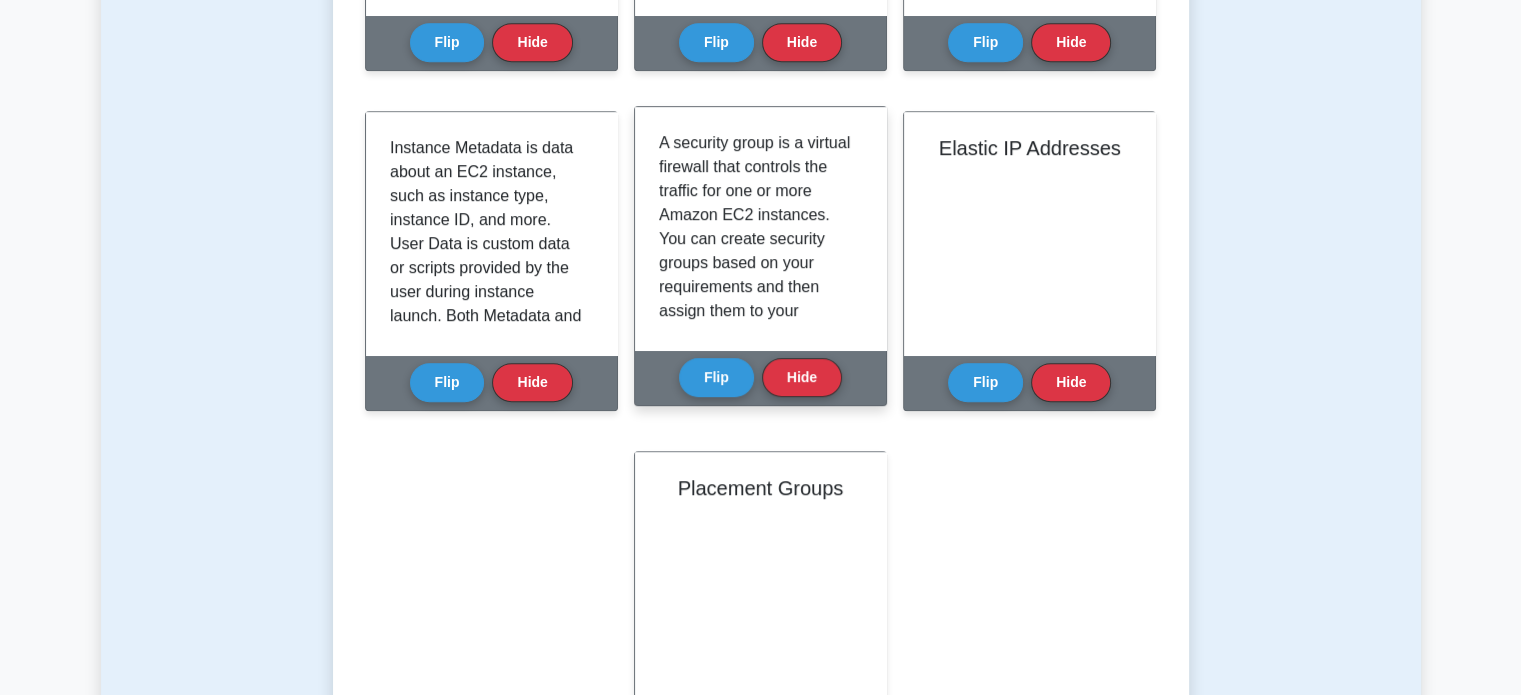 scroll, scrollTop: 1100, scrollLeft: 0, axis: vertical 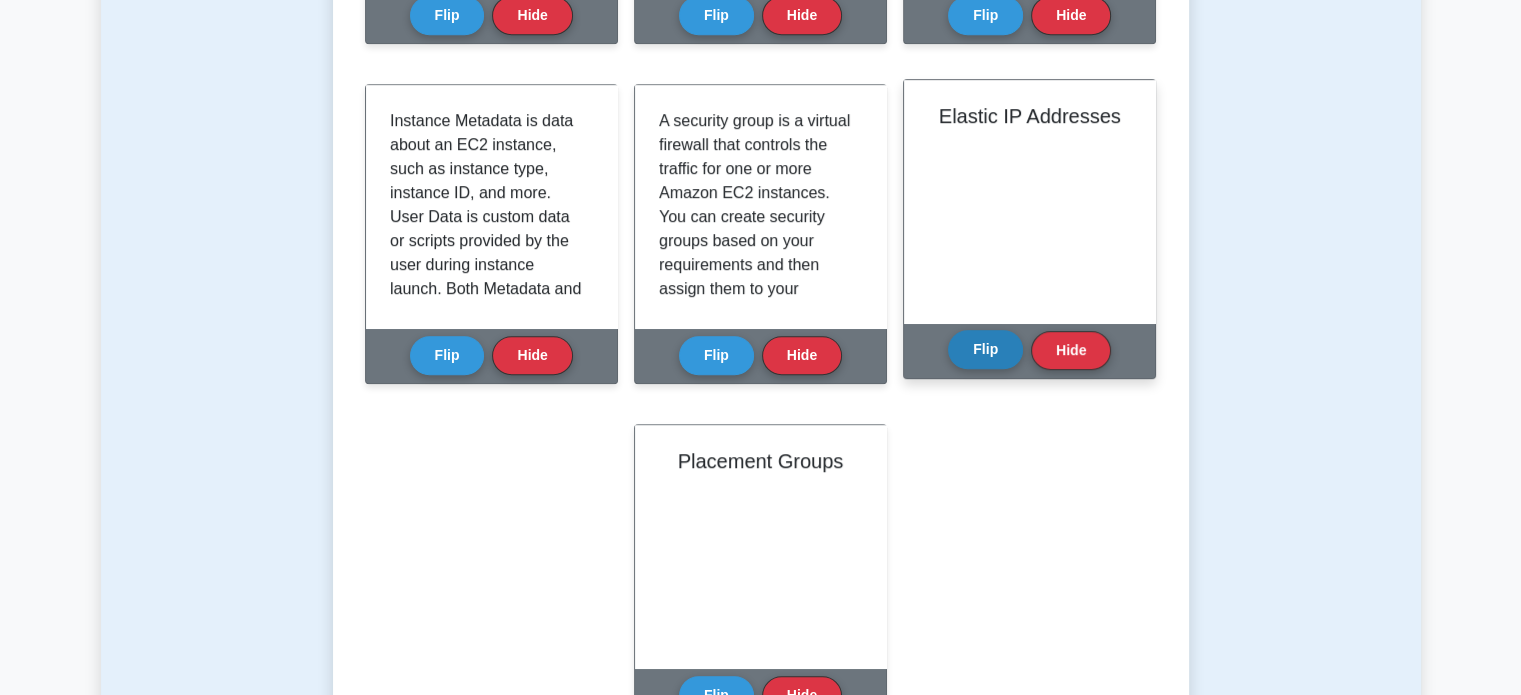click on "Flip" at bounding box center (985, 349) 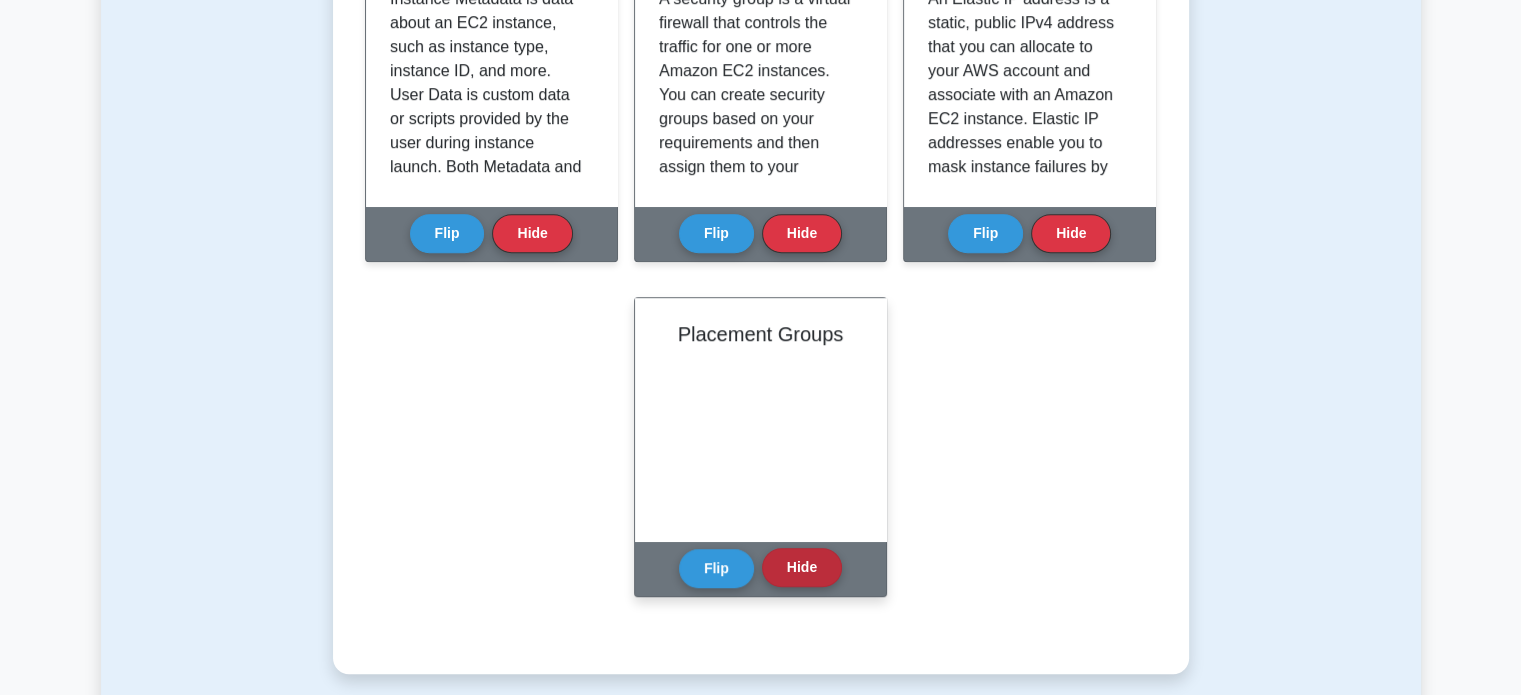 scroll, scrollTop: 1300, scrollLeft: 0, axis: vertical 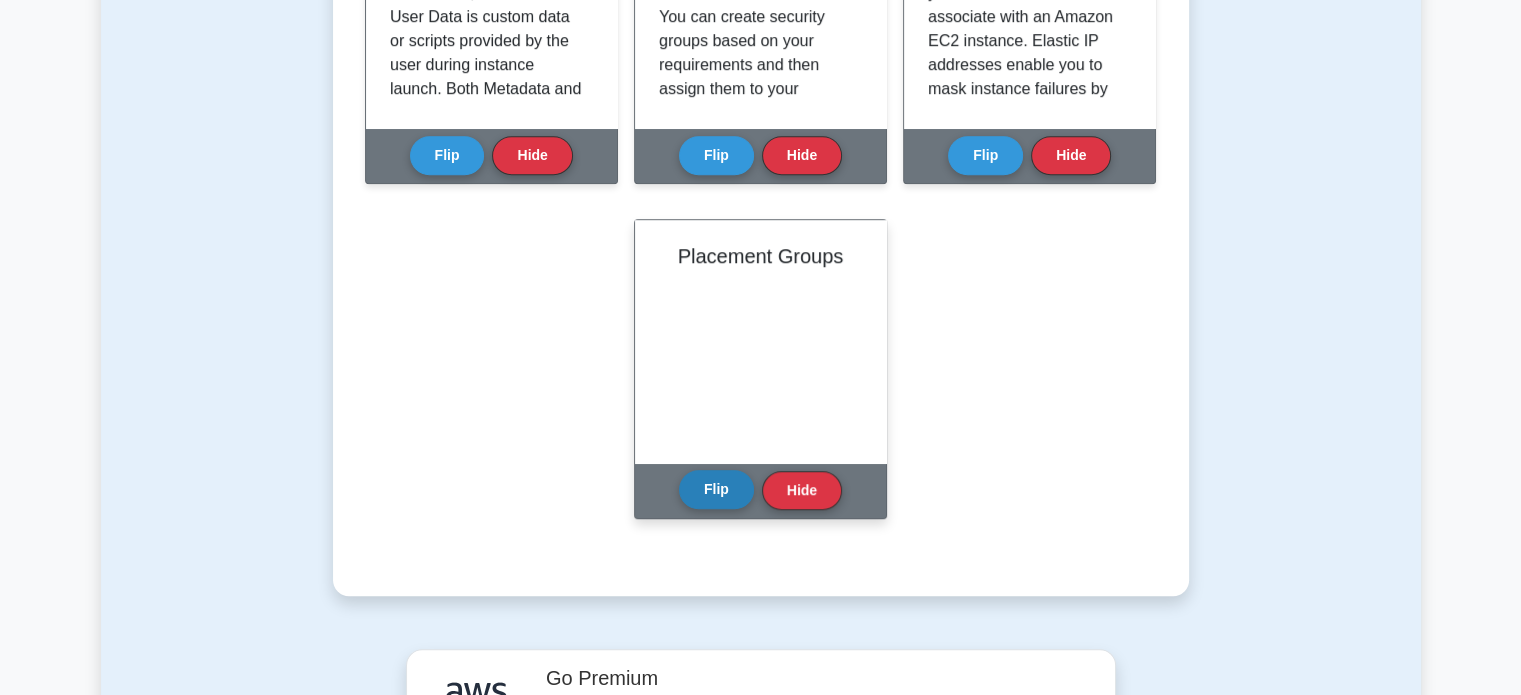 click on "Flip" at bounding box center (716, 489) 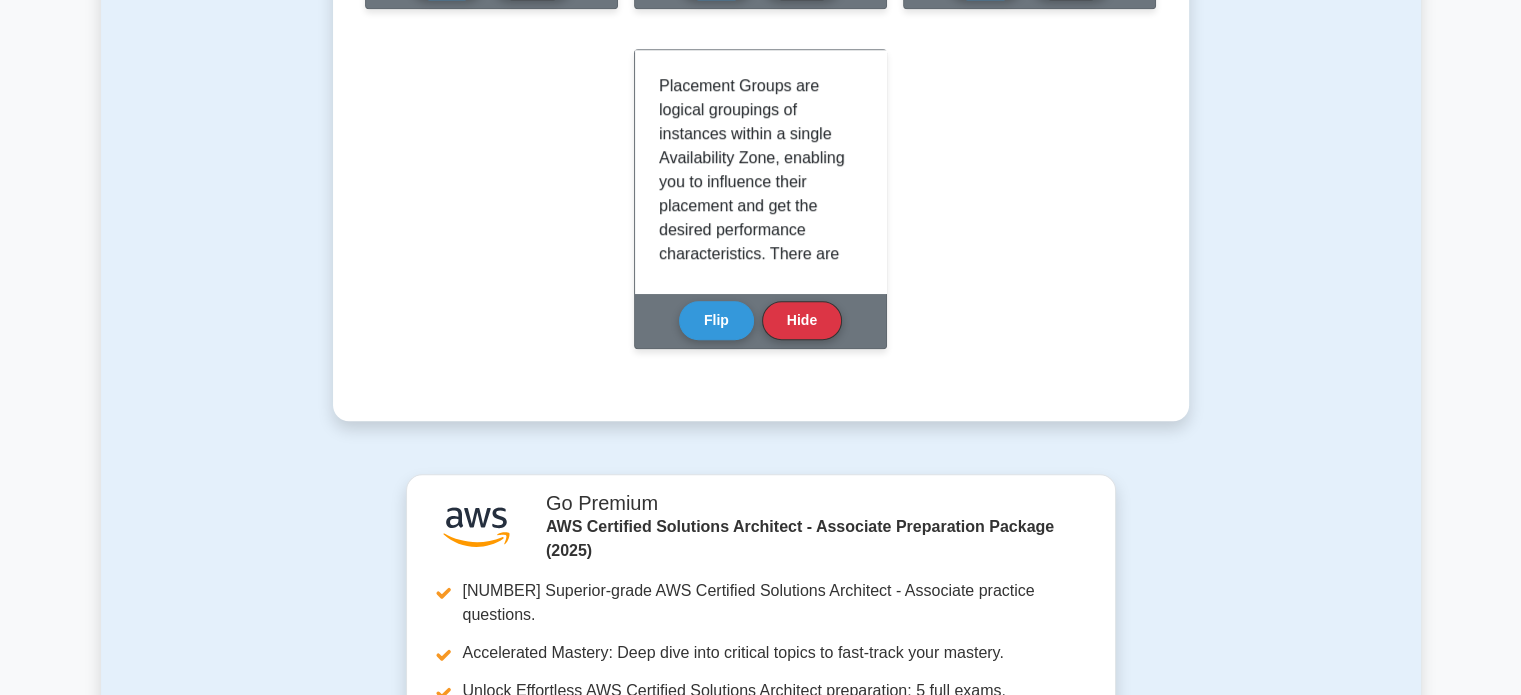 scroll, scrollTop: 1500, scrollLeft: 0, axis: vertical 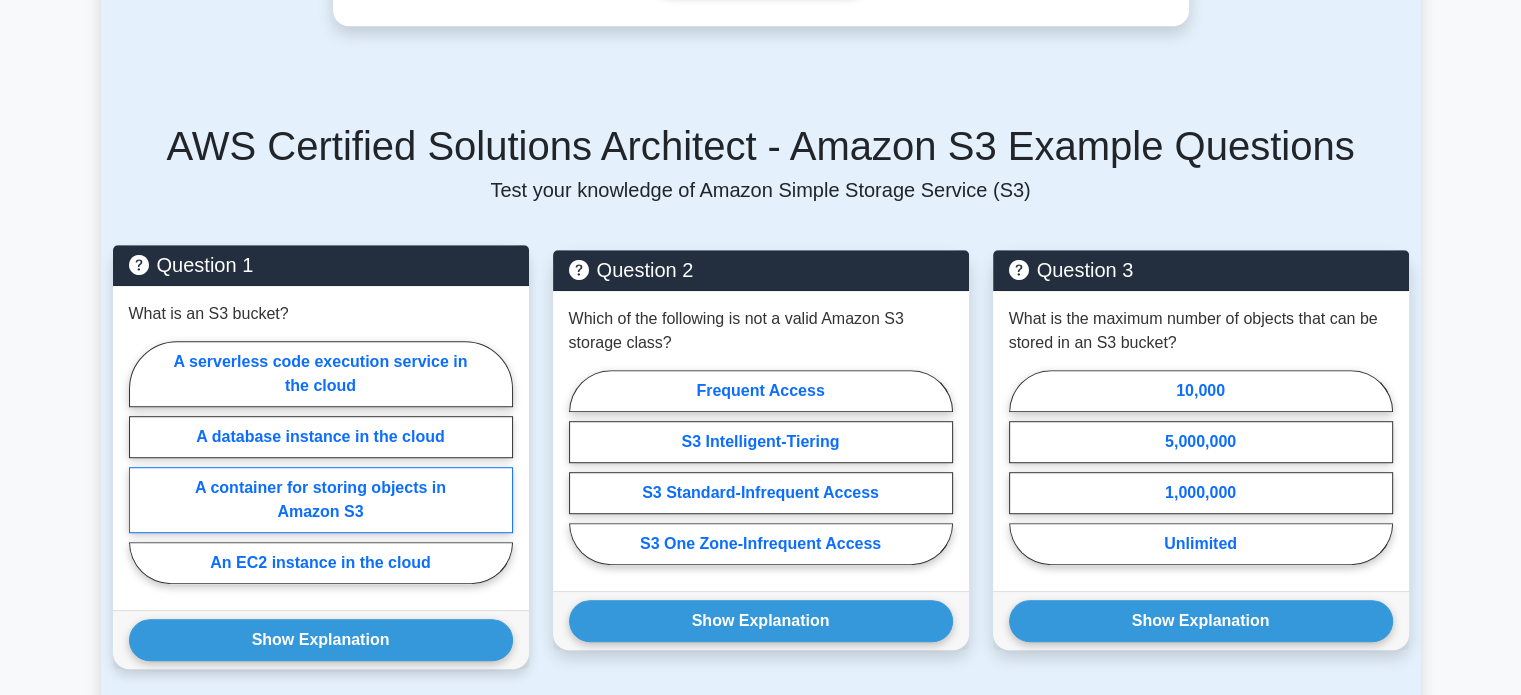 click on "A container for storing objects in Amazon S3" at bounding box center [321, 500] 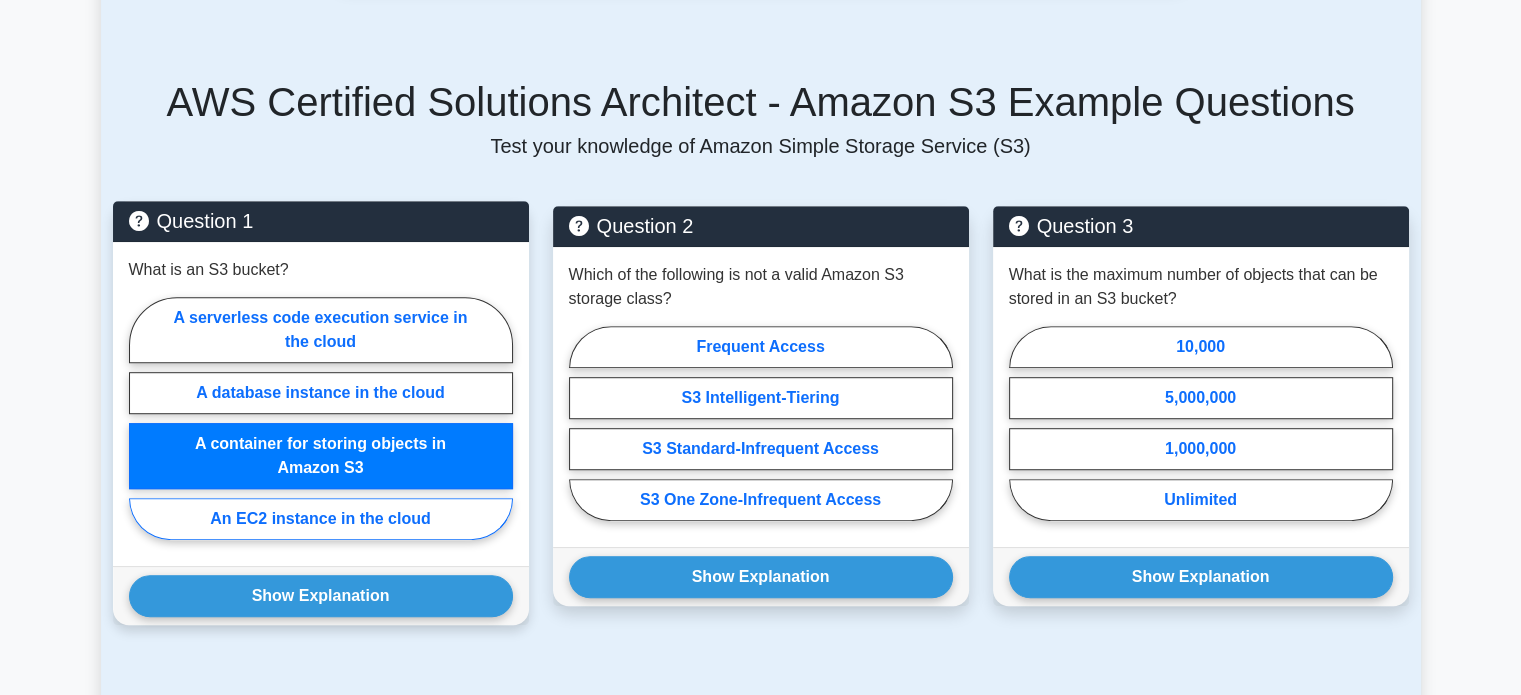 scroll, scrollTop: 1200, scrollLeft: 0, axis: vertical 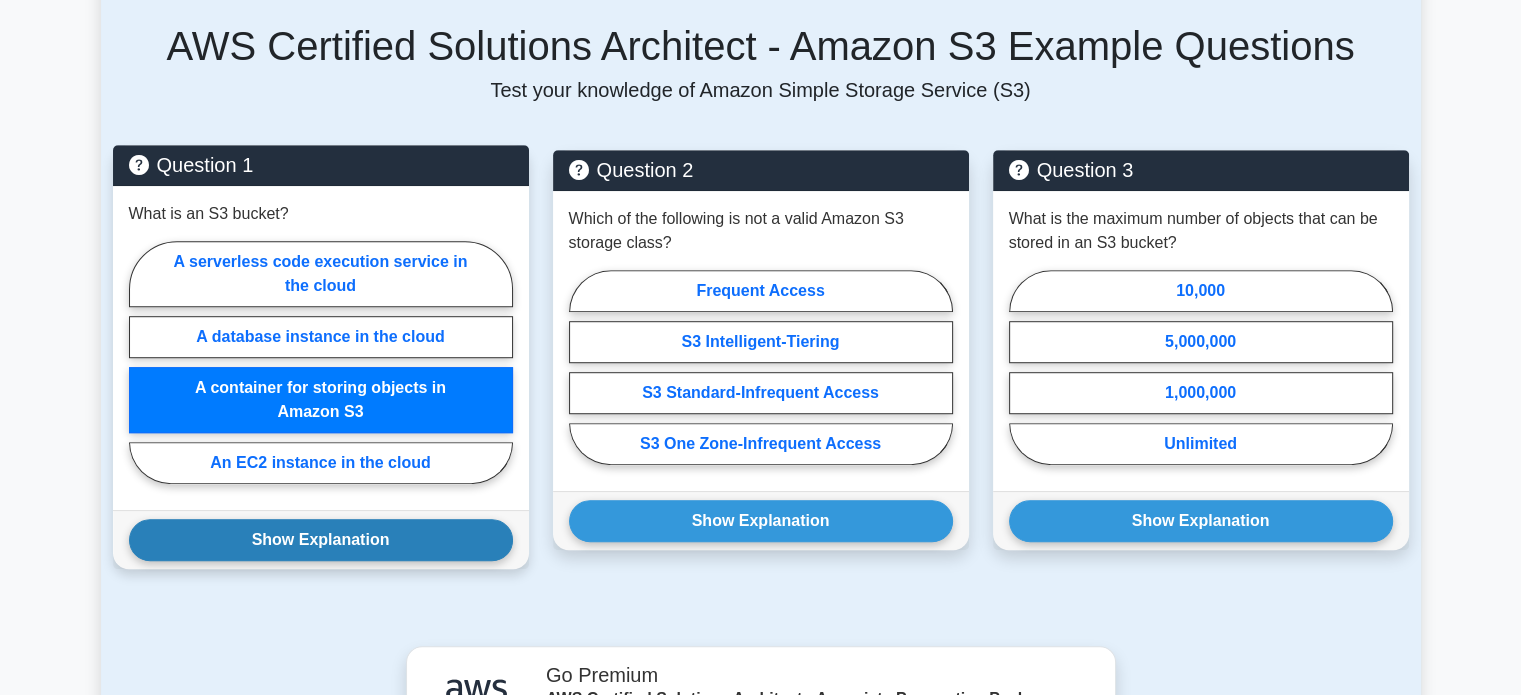 click on "Show Explanation" at bounding box center [321, 540] 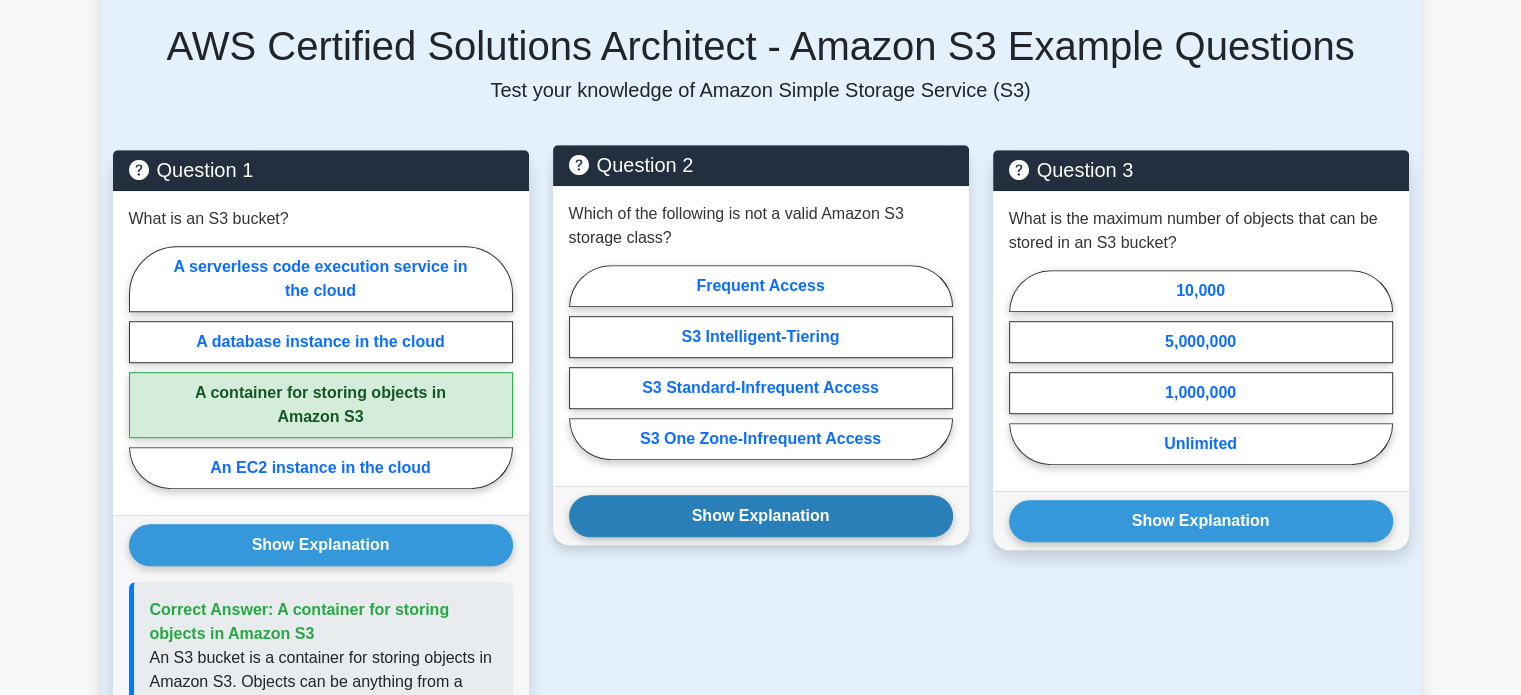 click on "Show Explanation" at bounding box center [321, 545] 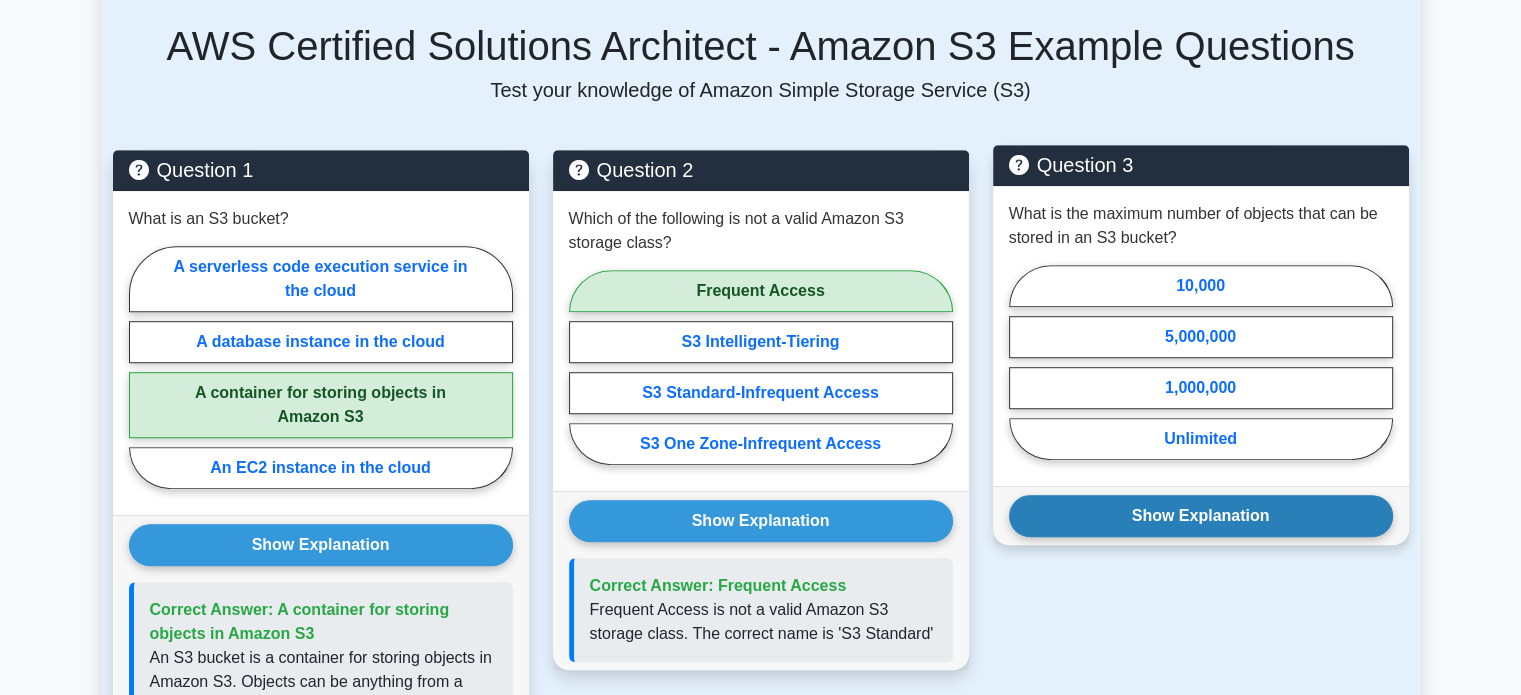 click on "Show Explanation" at bounding box center [321, 545] 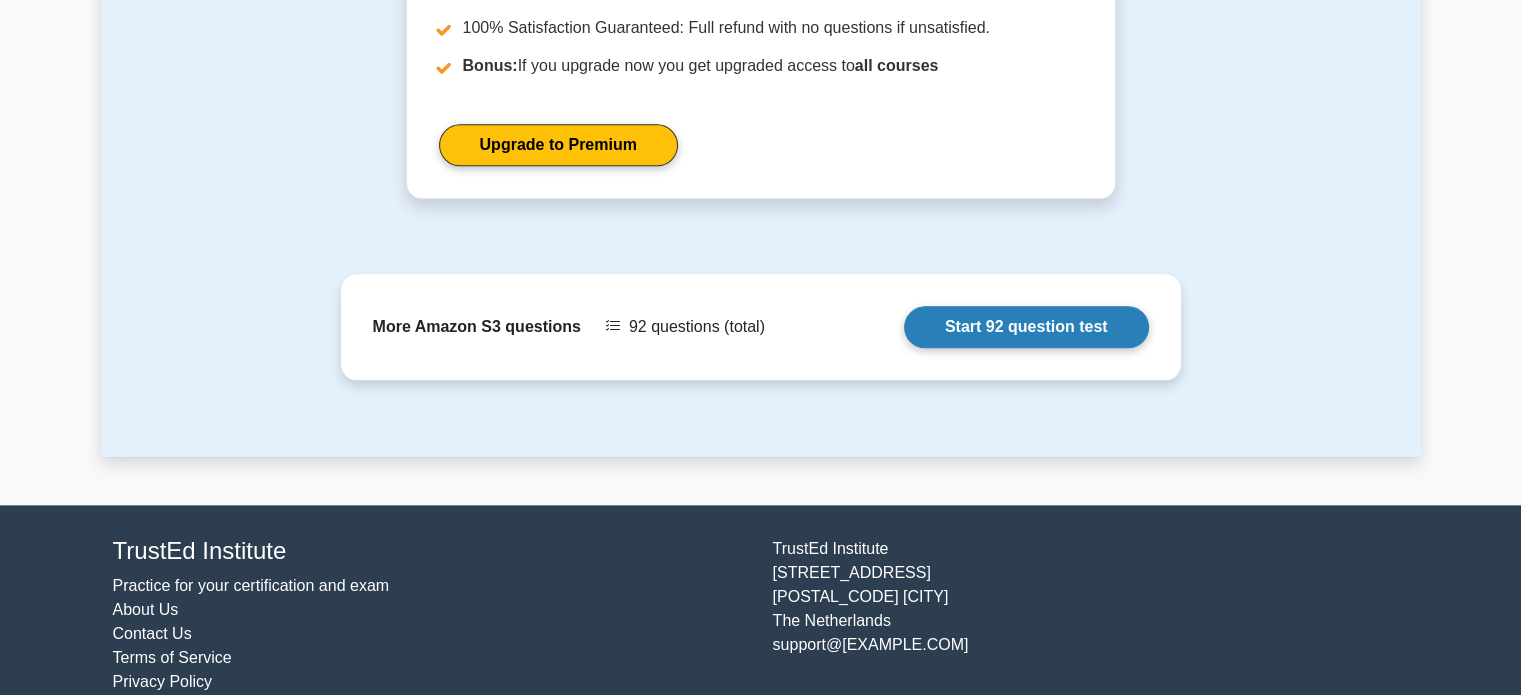 scroll, scrollTop: 2292, scrollLeft: 0, axis: vertical 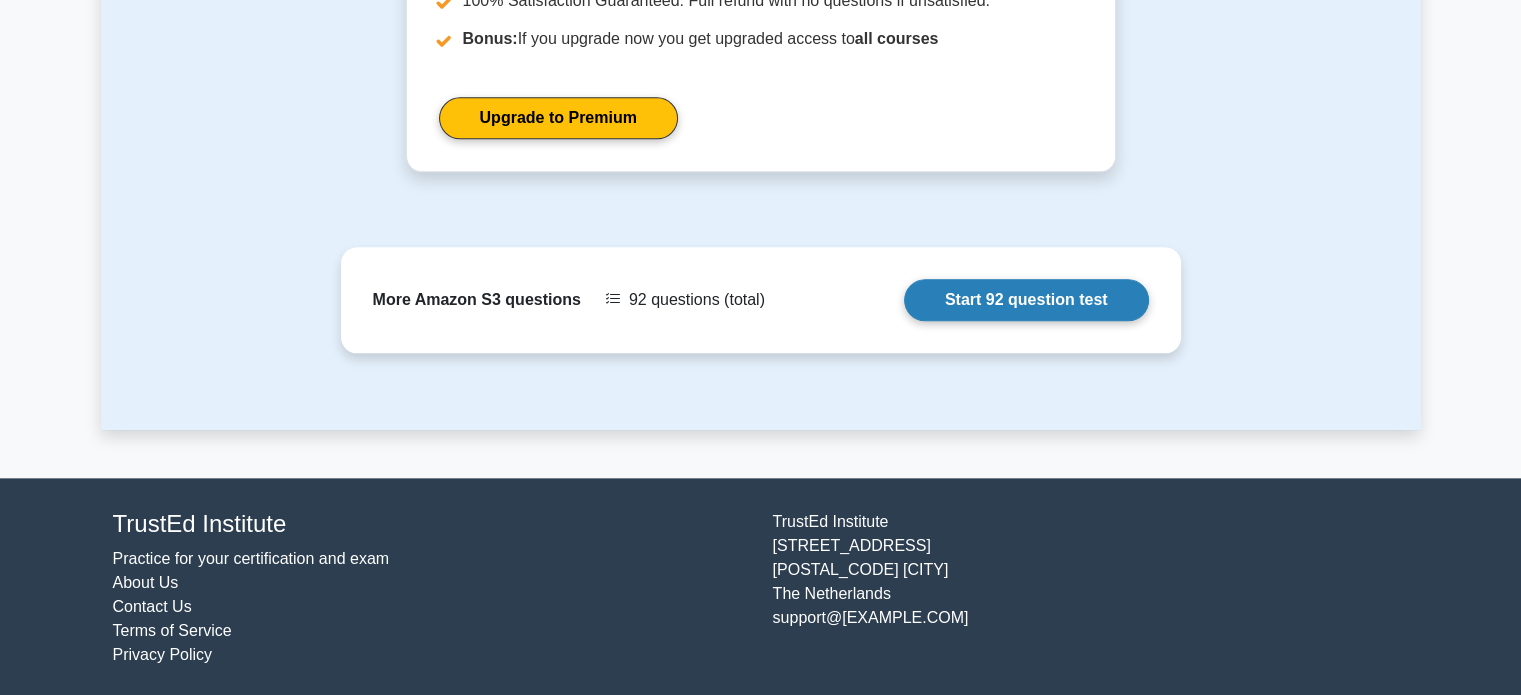 click on "Start 92 question test" at bounding box center [1026, 300] 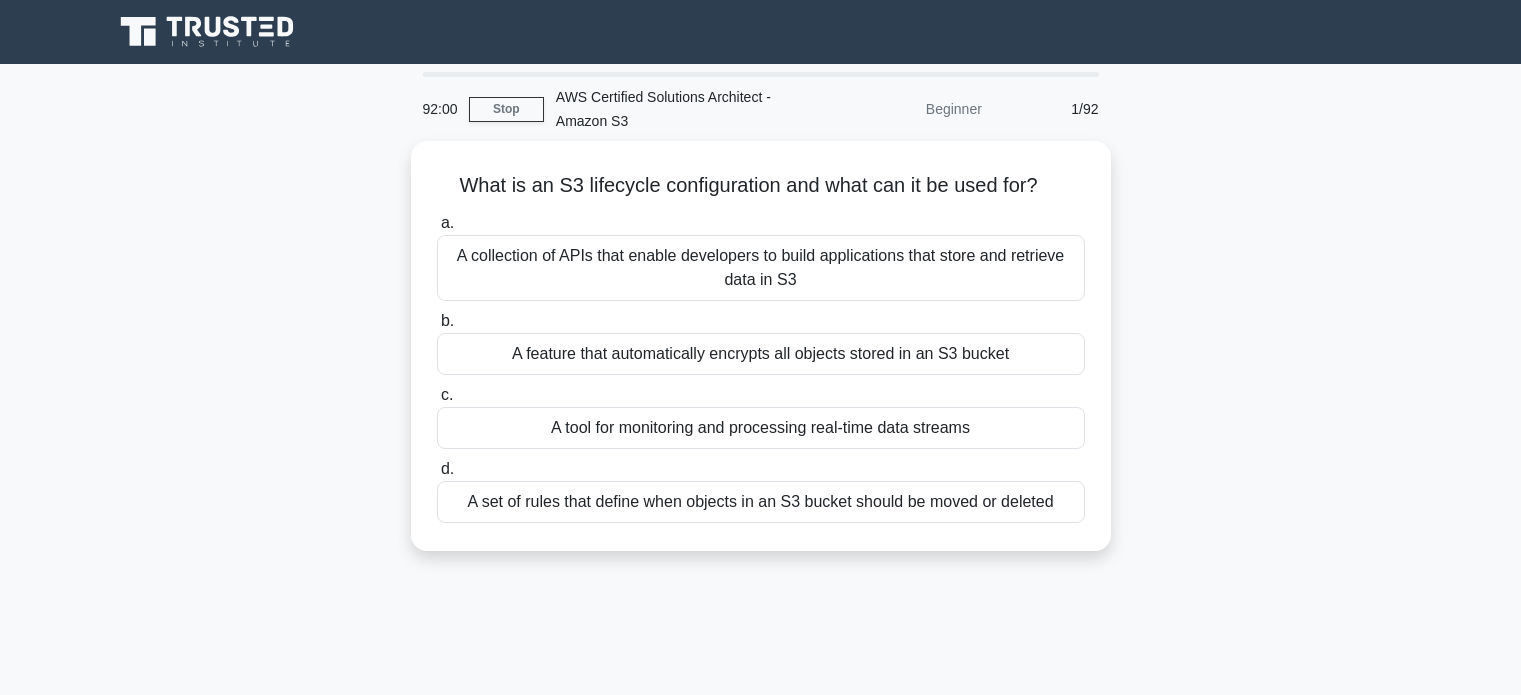 scroll, scrollTop: 0, scrollLeft: 0, axis: both 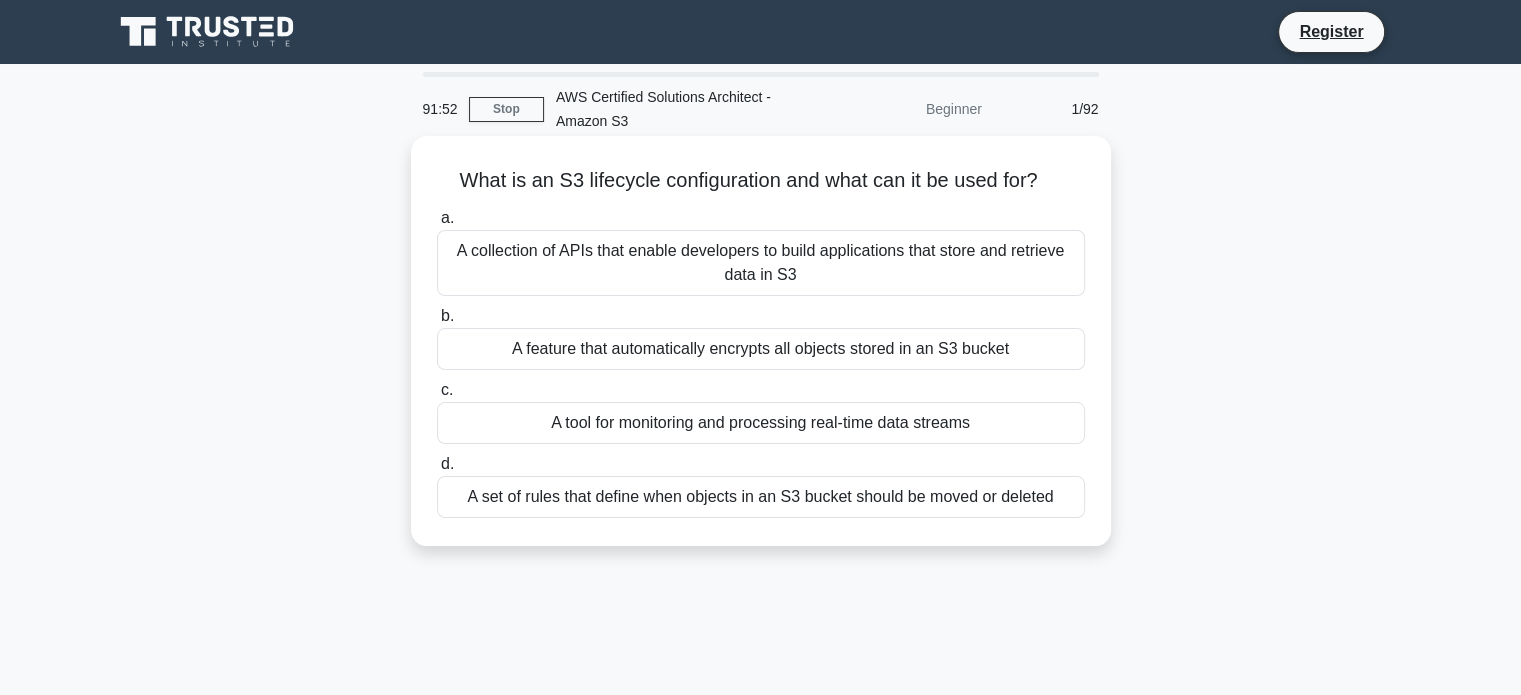 click on "A feature that automatically encrypts all objects stored in an S3 bucket" at bounding box center (761, 349) 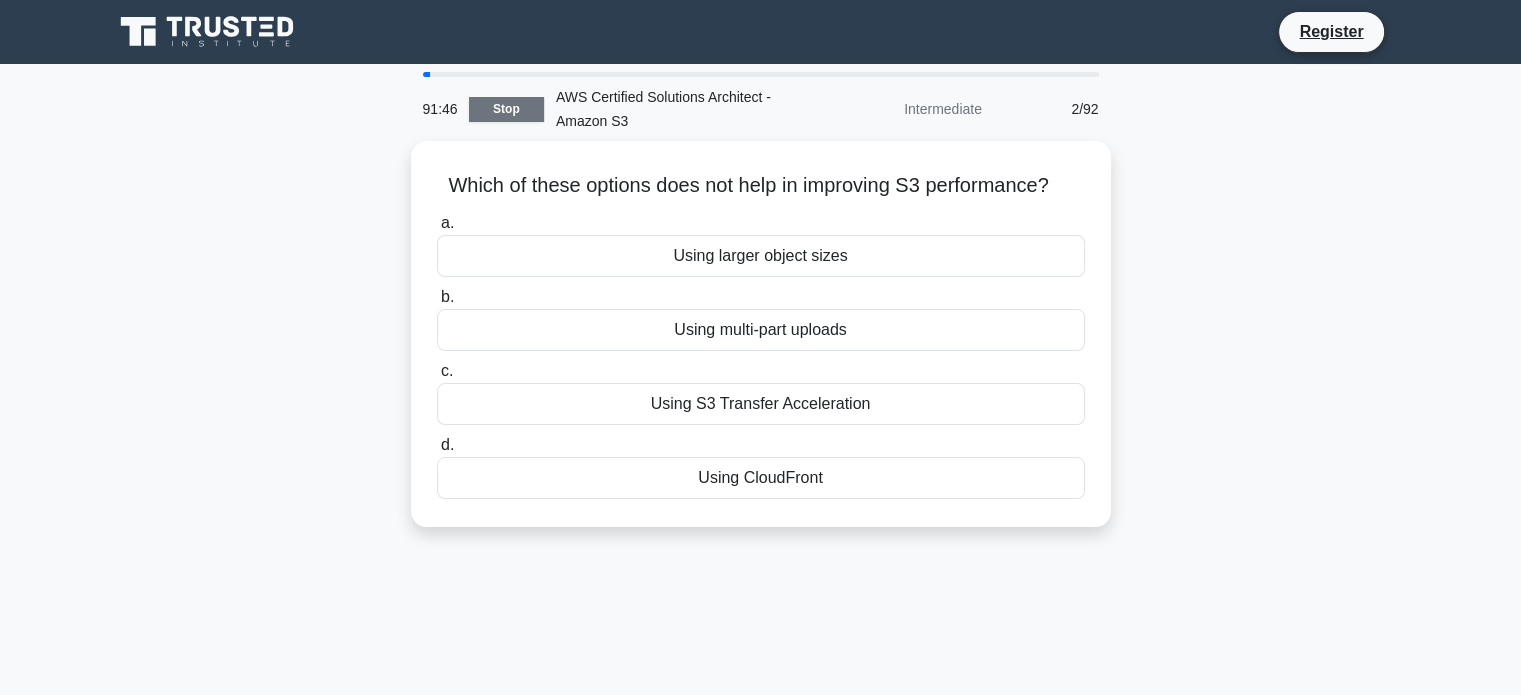 click on "Stop" at bounding box center [506, 109] 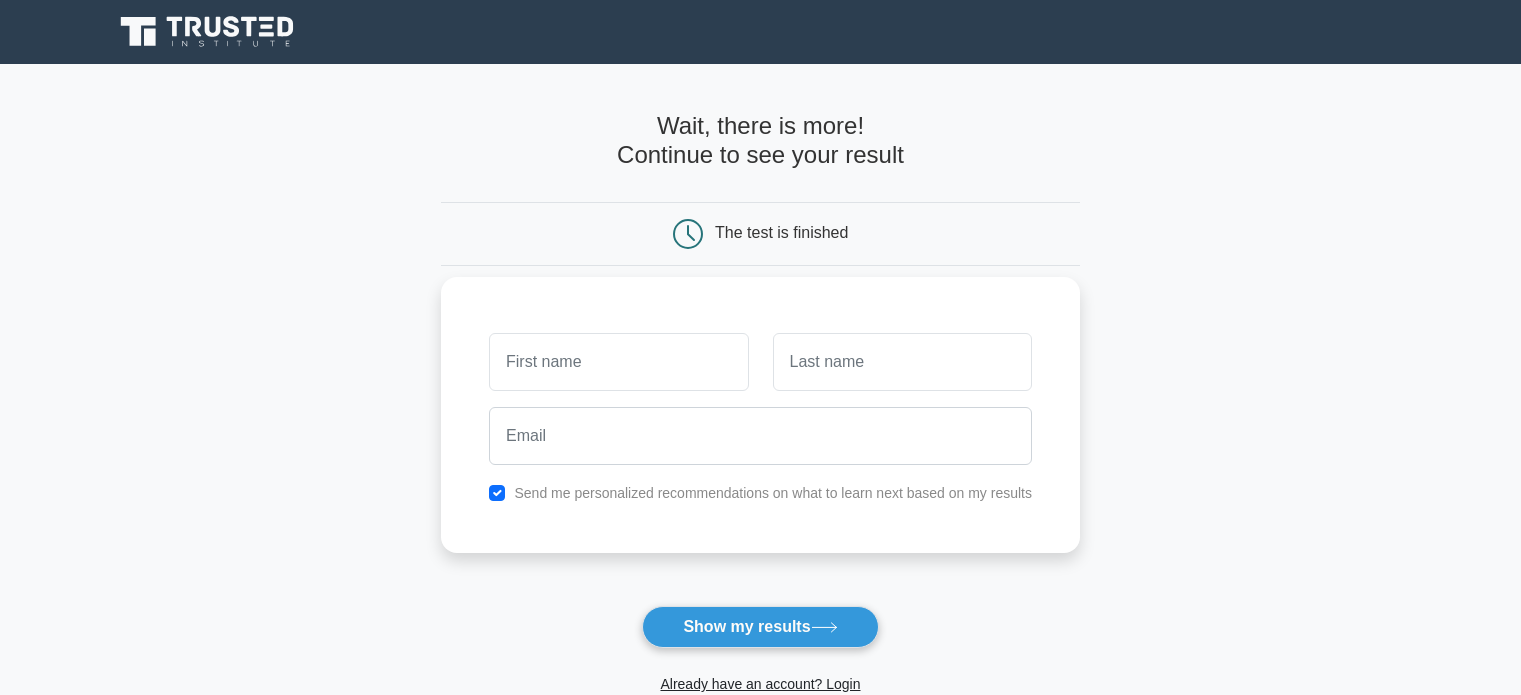 scroll, scrollTop: 0, scrollLeft: 0, axis: both 